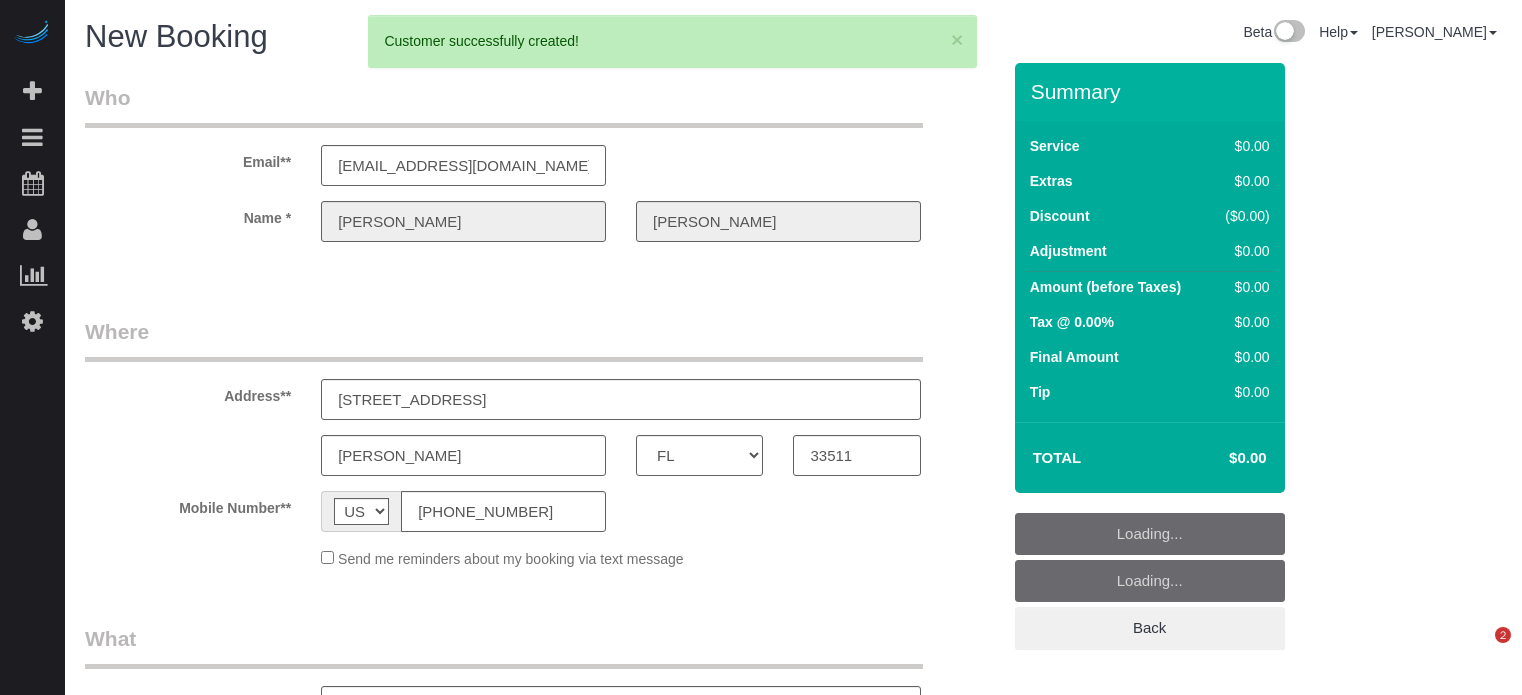 select on "FL" 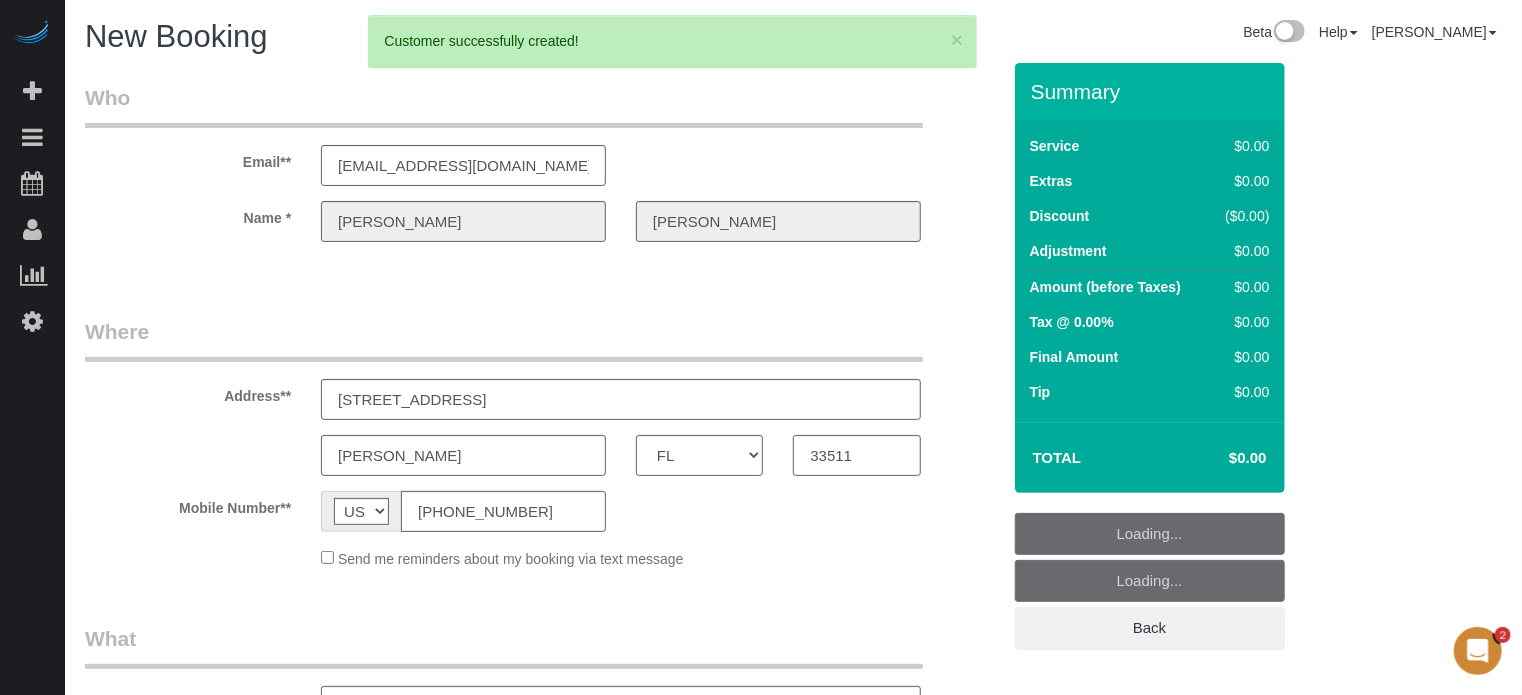 scroll, scrollTop: 0, scrollLeft: 0, axis: both 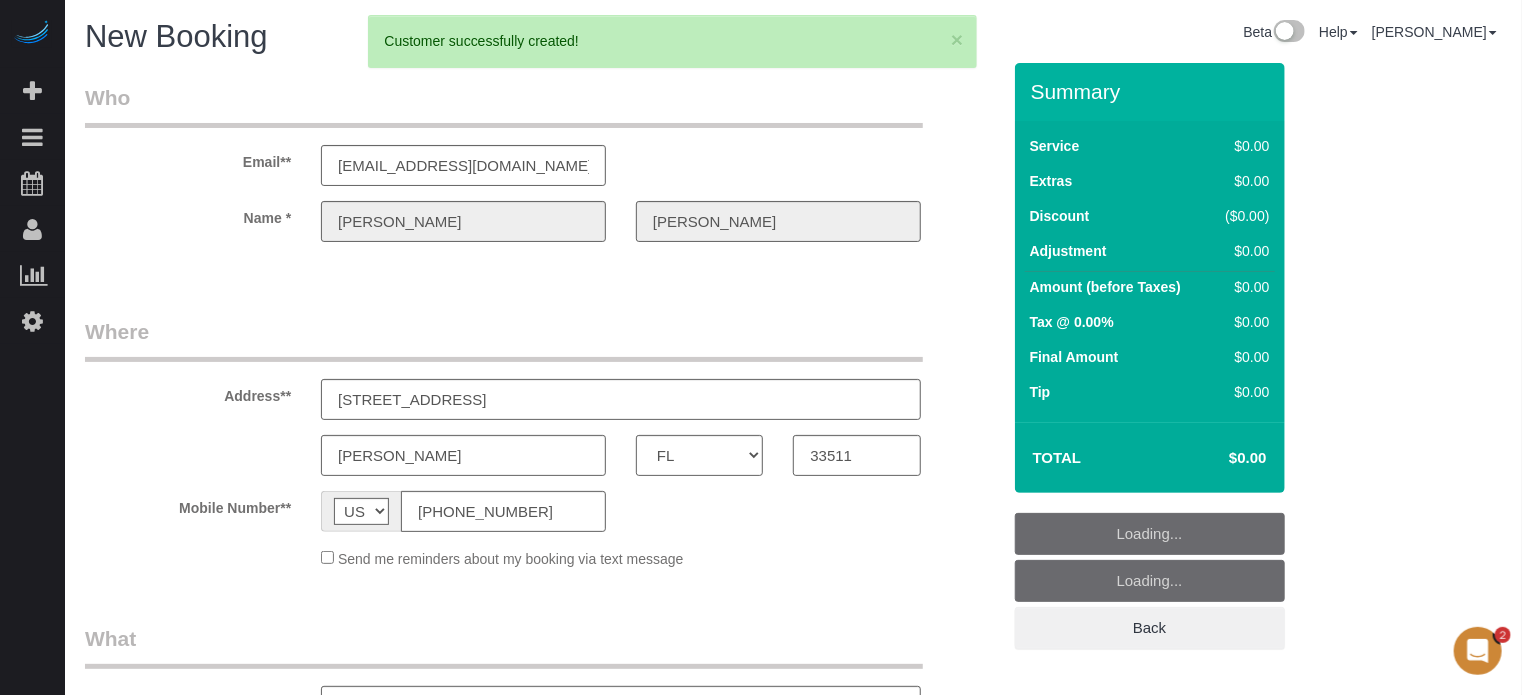 select on "object:1605" 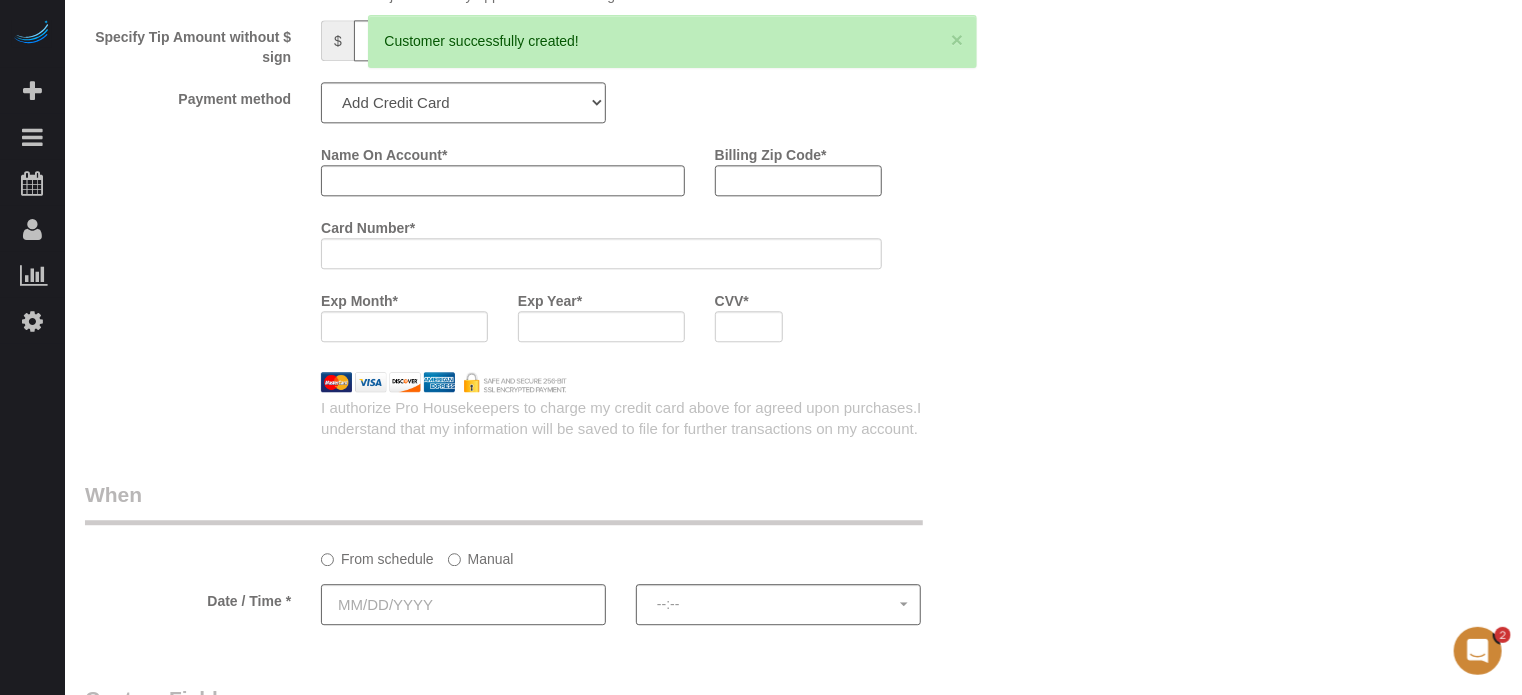 scroll, scrollTop: 3628, scrollLeft: 0, axis: vertical 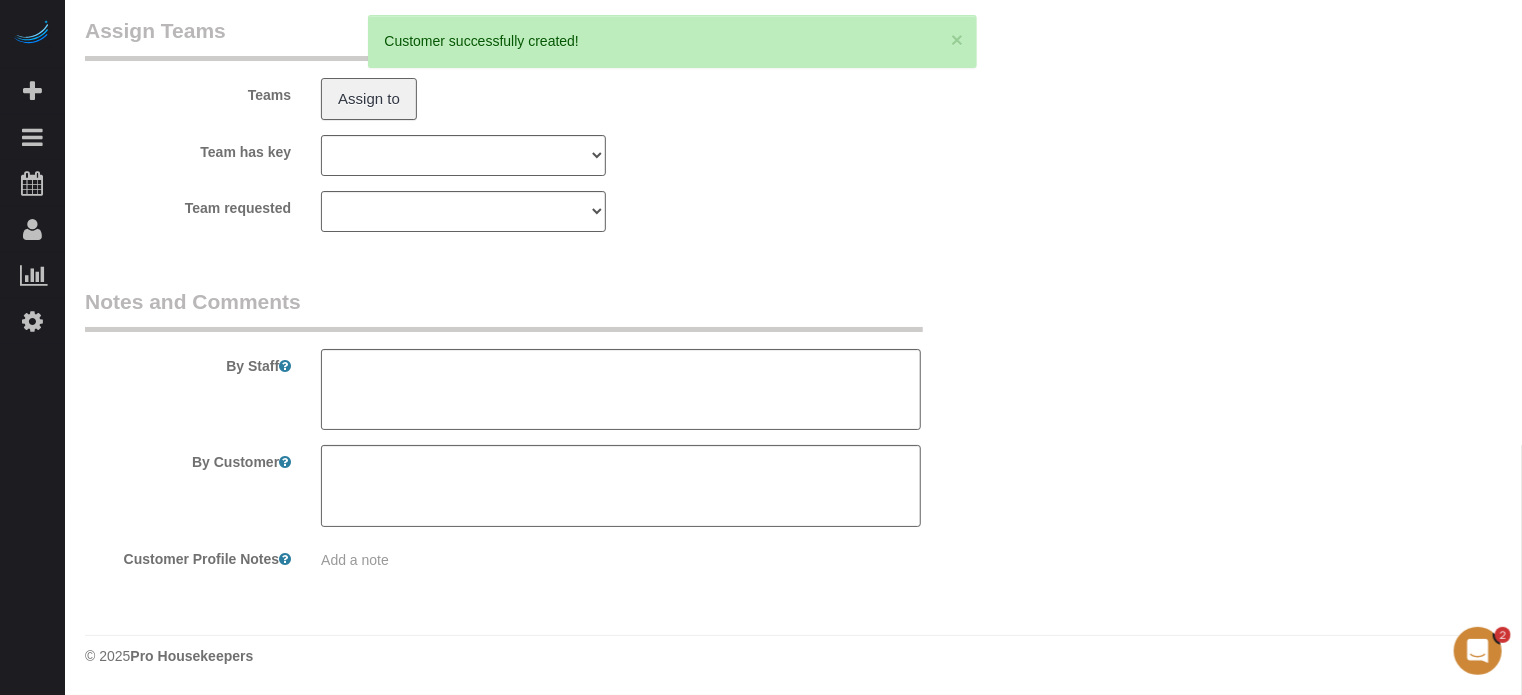select on "24" 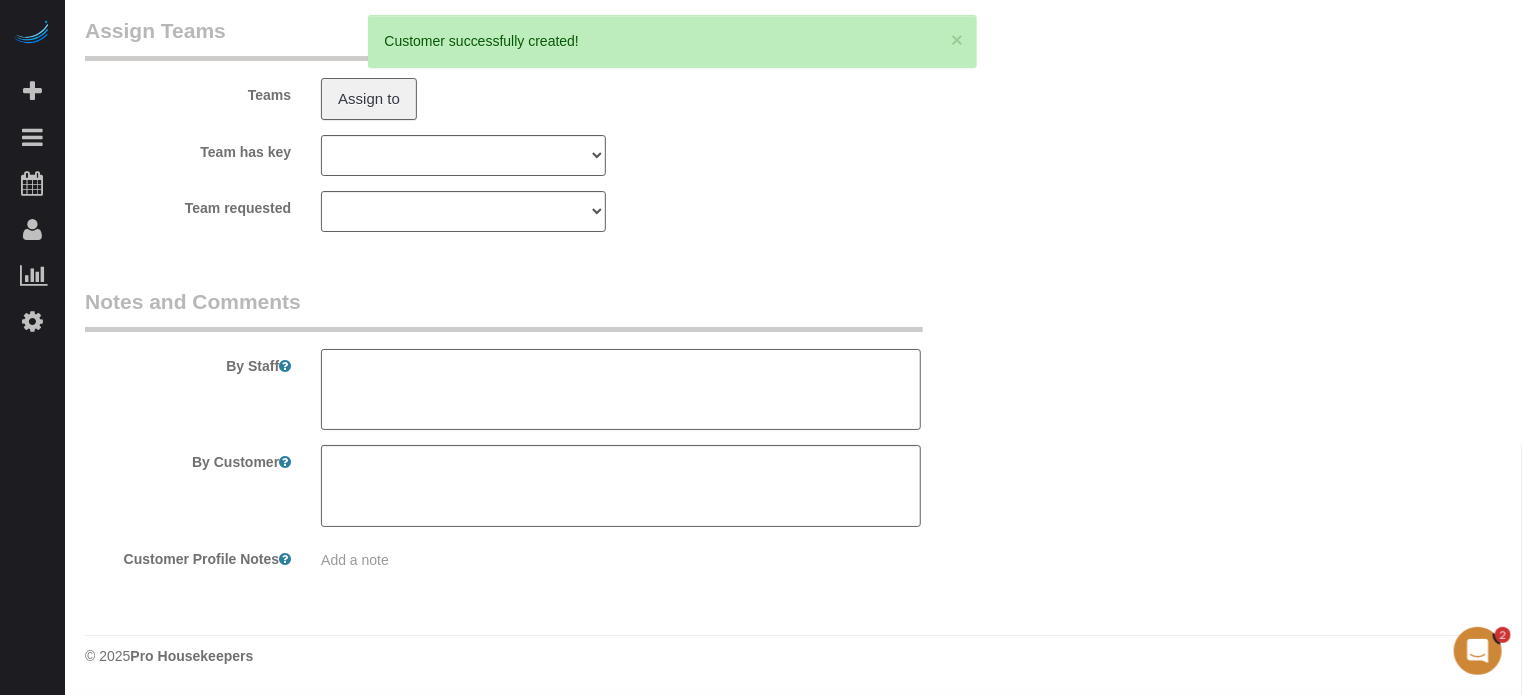 click at bounding box center [621, 390] 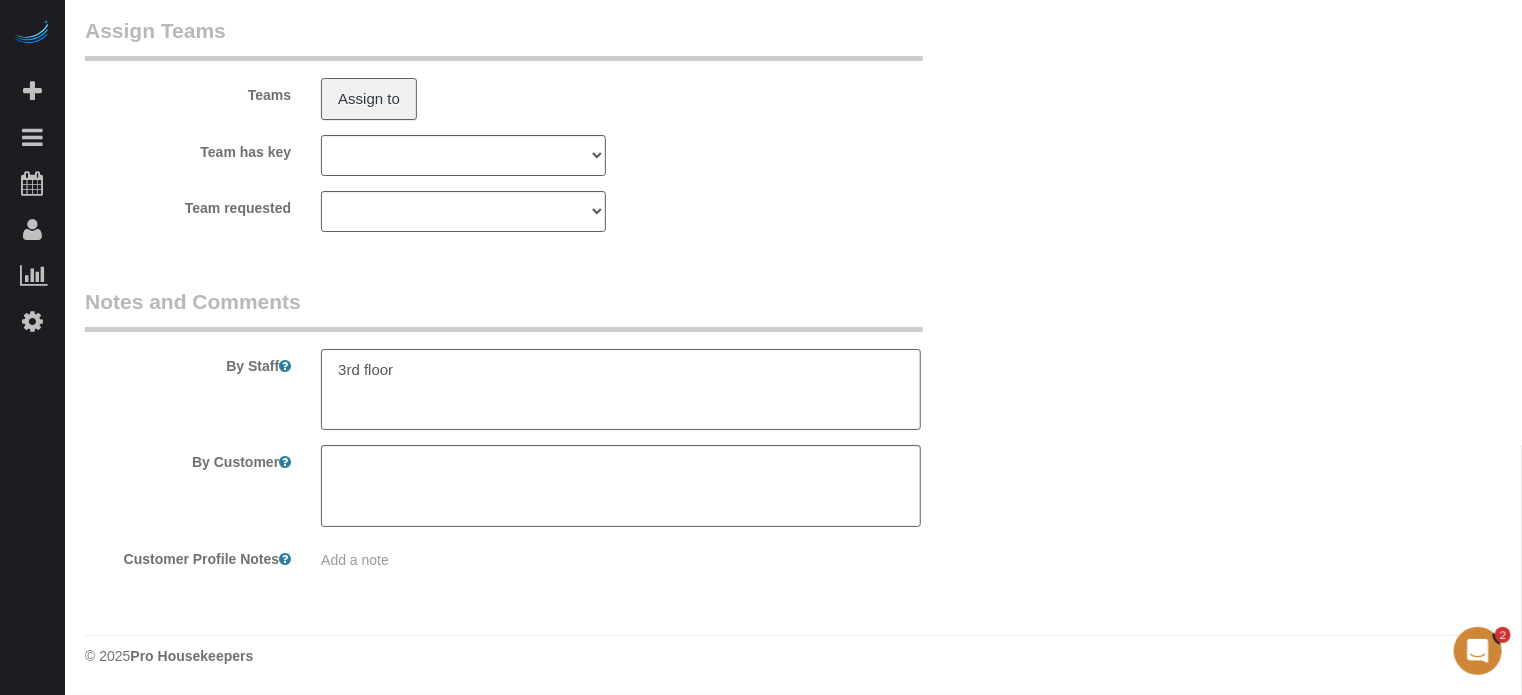 type on "3rd floor" 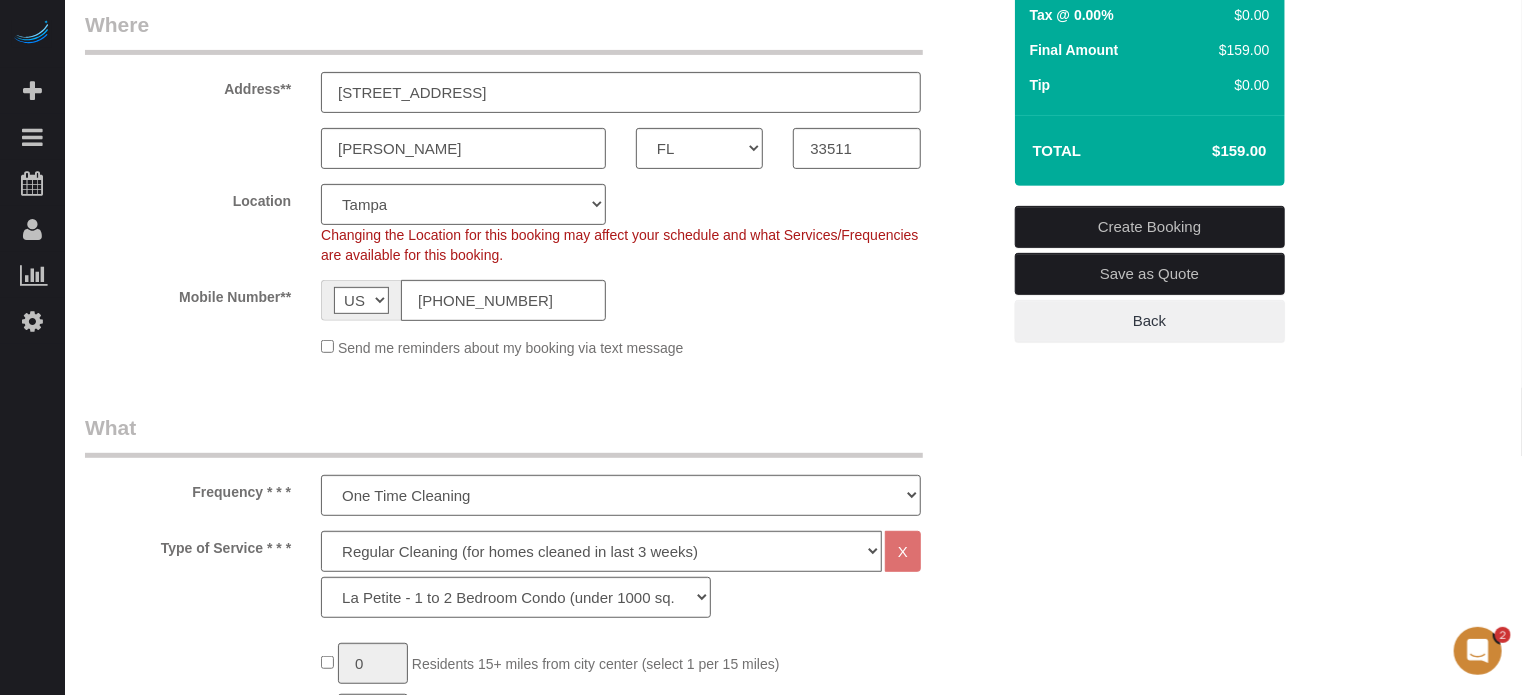 scroll, scrollTop: 0, scrollLeft: 0, axis: both 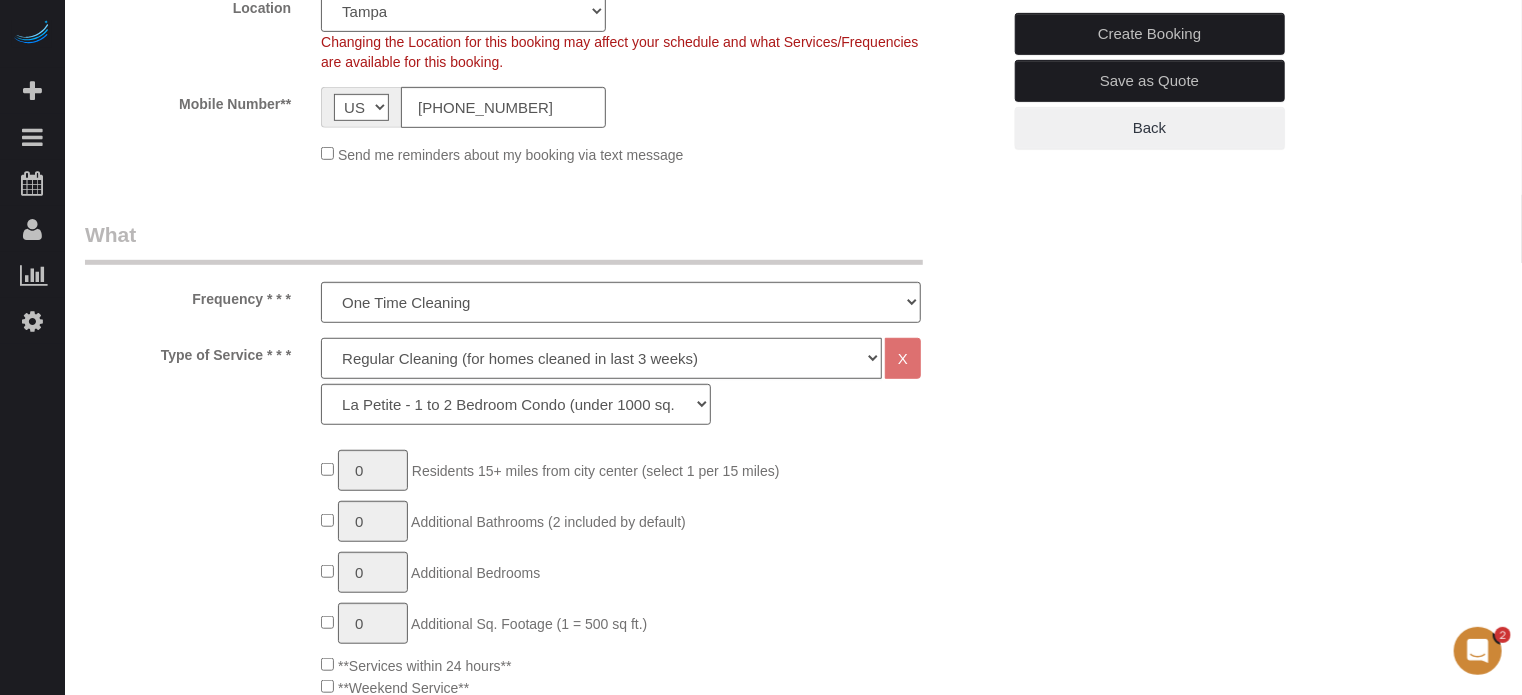 click on "Deep Cleaning (for homes that have not been cleaned in 3+ weeks) Spruce Regular Cleaning (for homes cleaned in last 3 weeks) Moving Cleanup (to clean home for new tenants) Post Construction Cleaning Vacation Rental Cleaning Hourly" 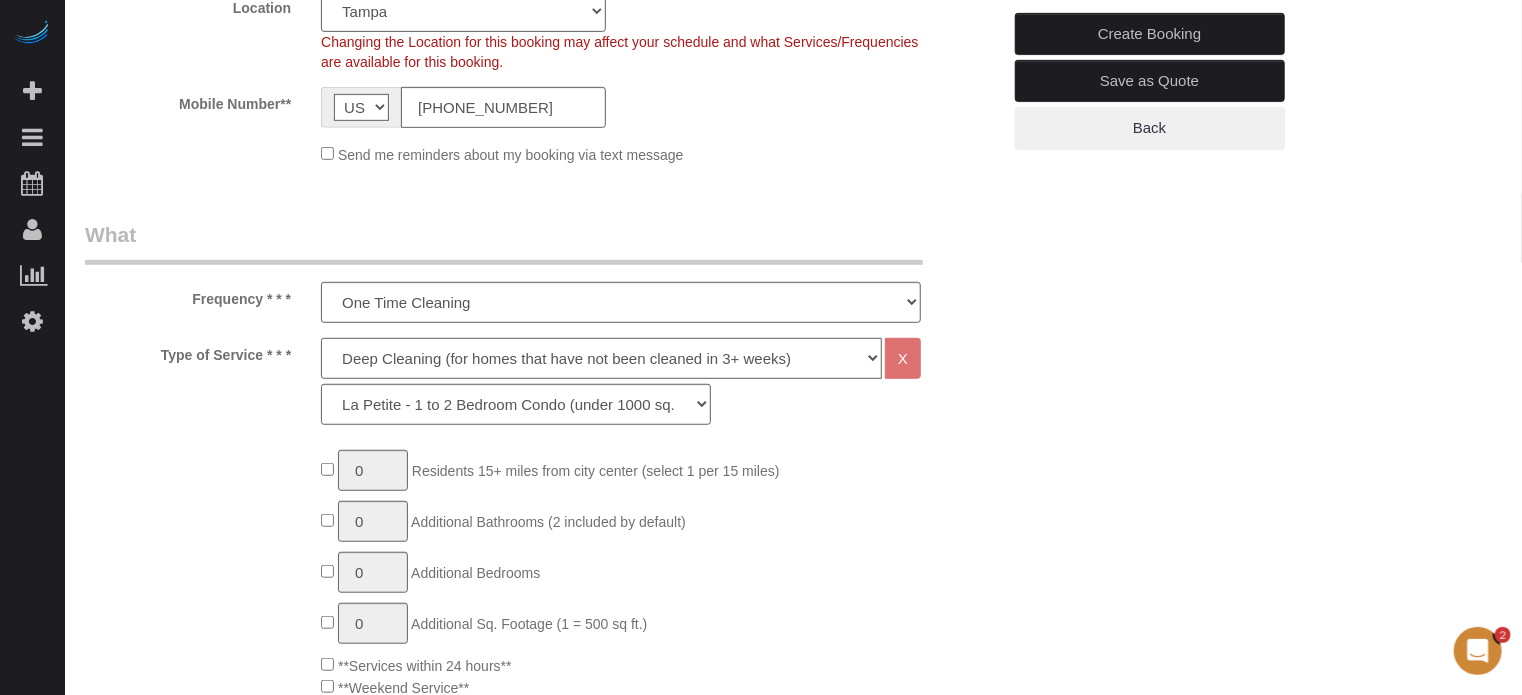 click on "Deep Cleaning (for homes that have not been cleaned in 3+ weeks) Spruce Regular Cleaning (for homes cleaned in last 3 weeks) Moving Cleanup (to clean home for new tenants) Post Construction Cleaning Vacation Rental Cleaning Hourly" 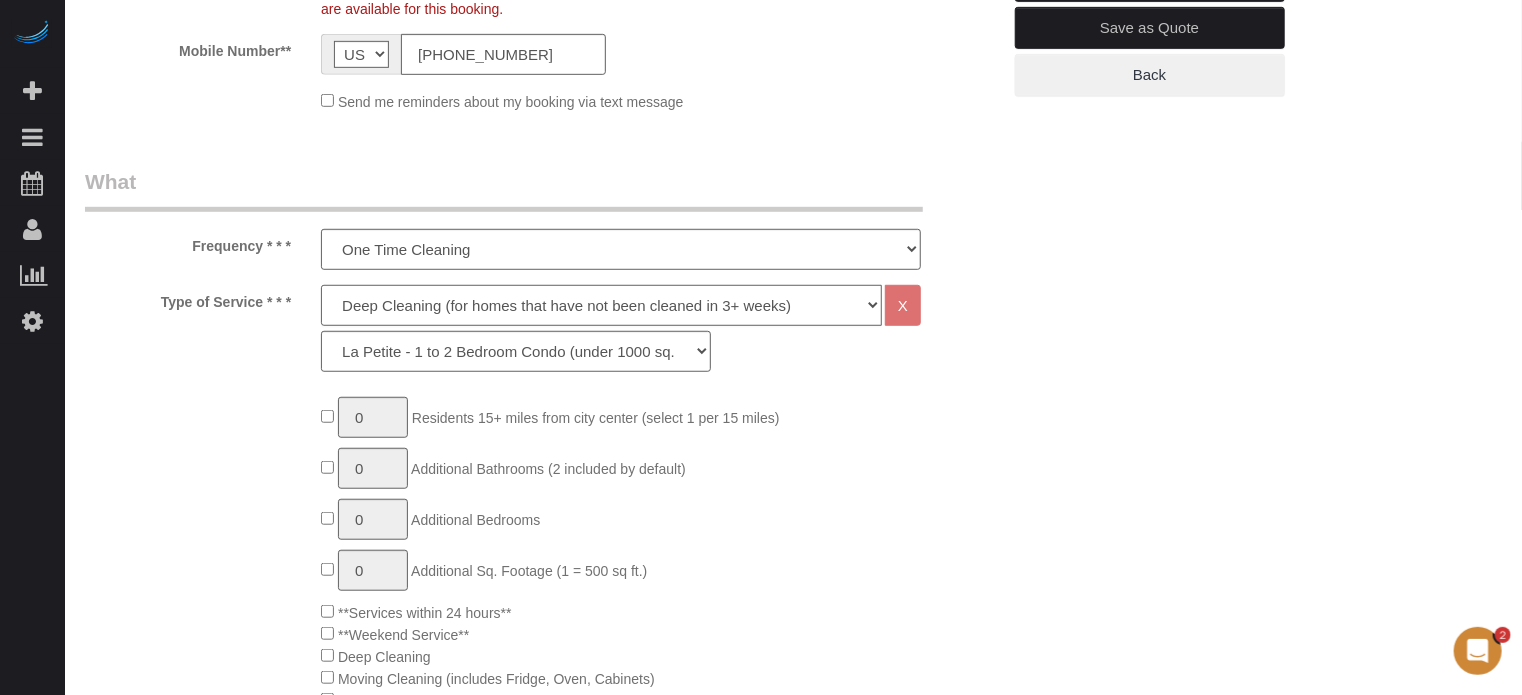 scroll, scrollTop: 600, scrollLeft: 0, axis: vertical 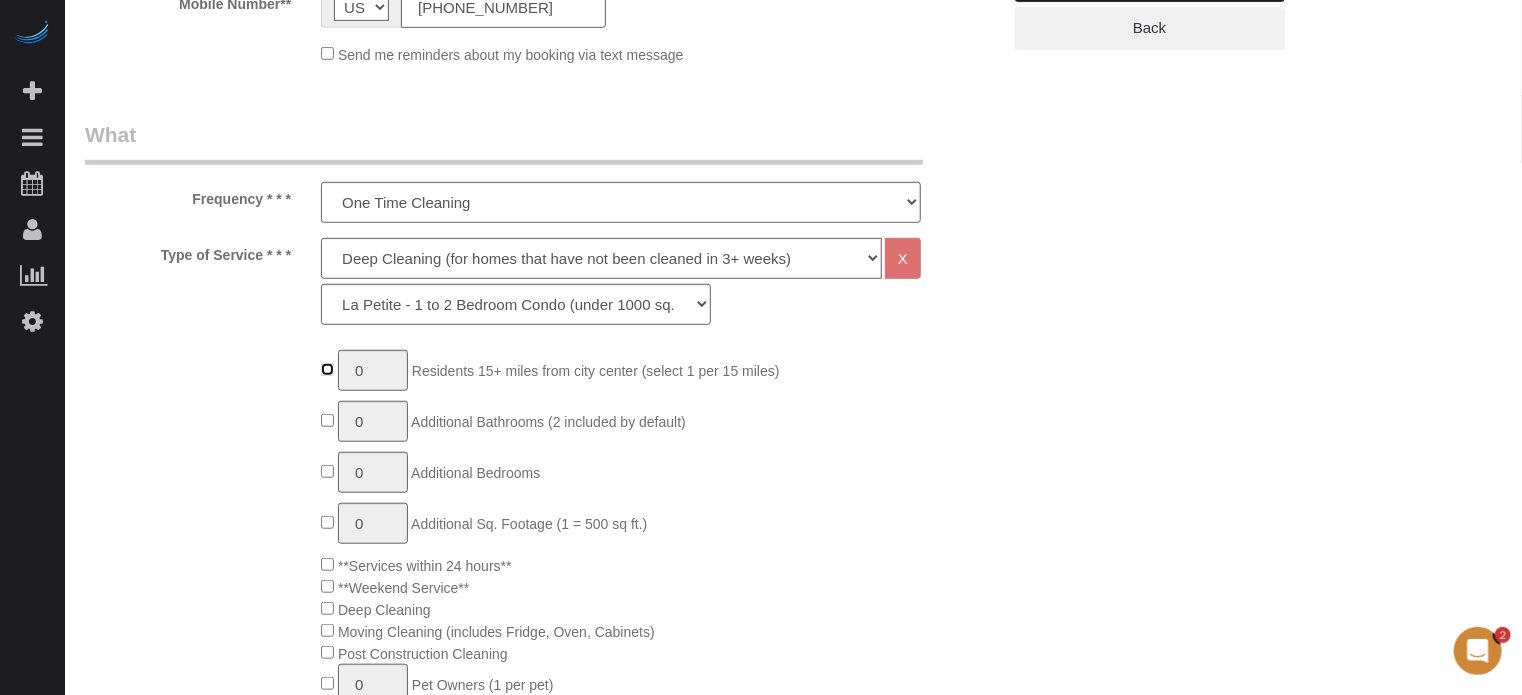 type on "1" 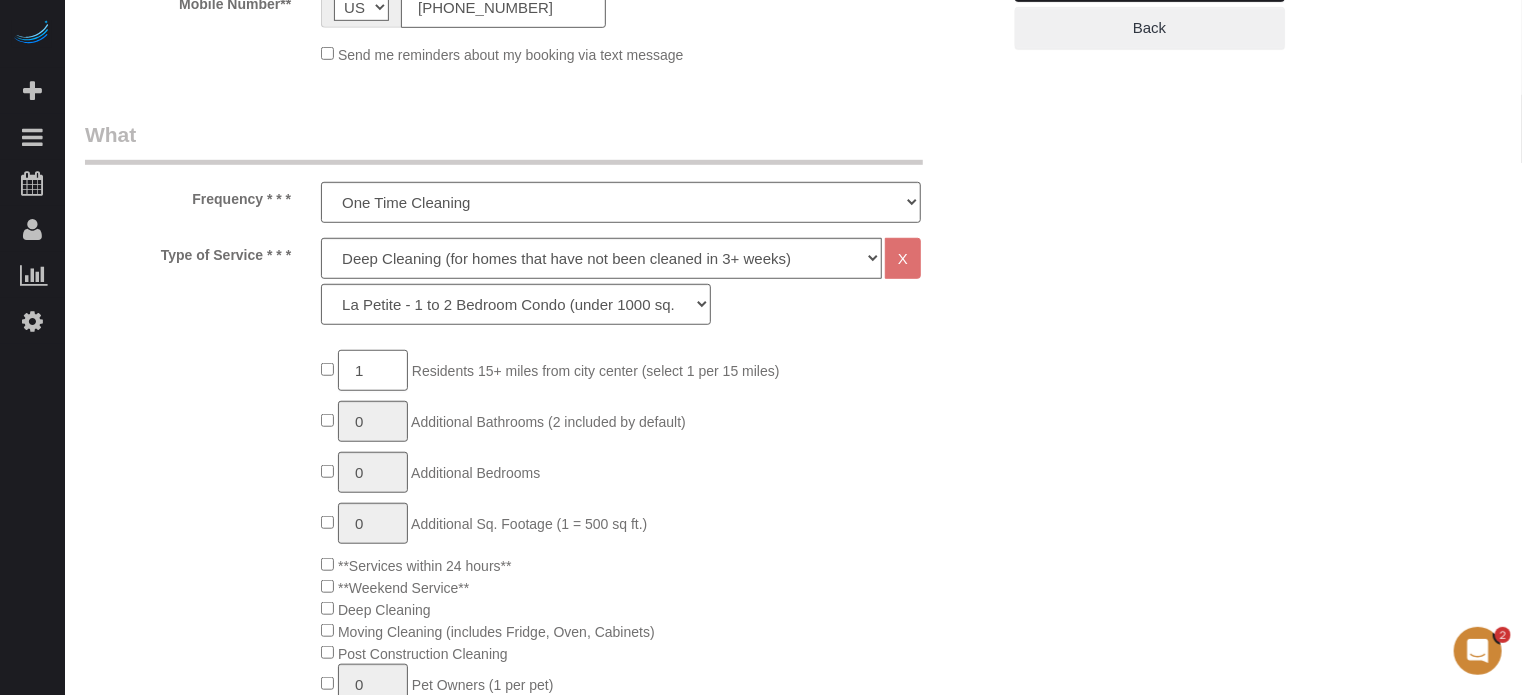 click on "1" 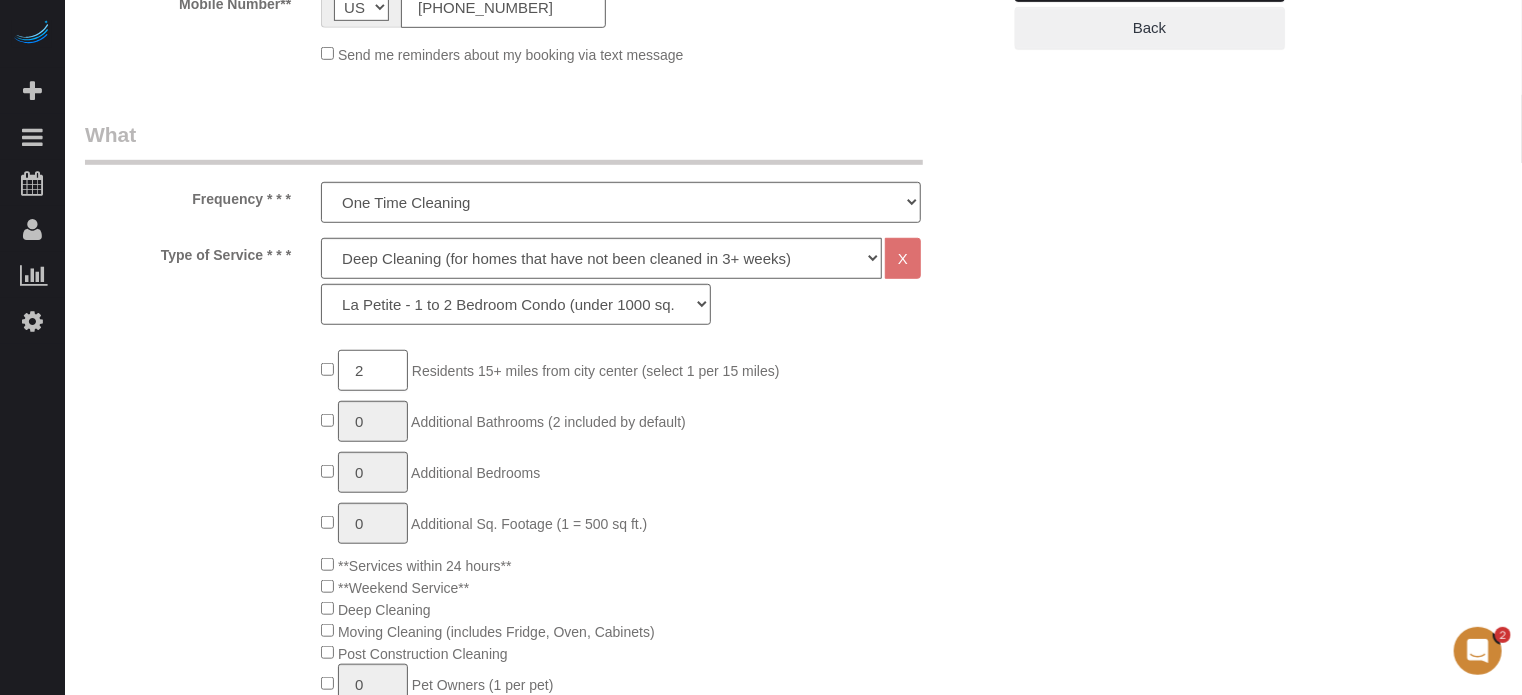 type on "2" 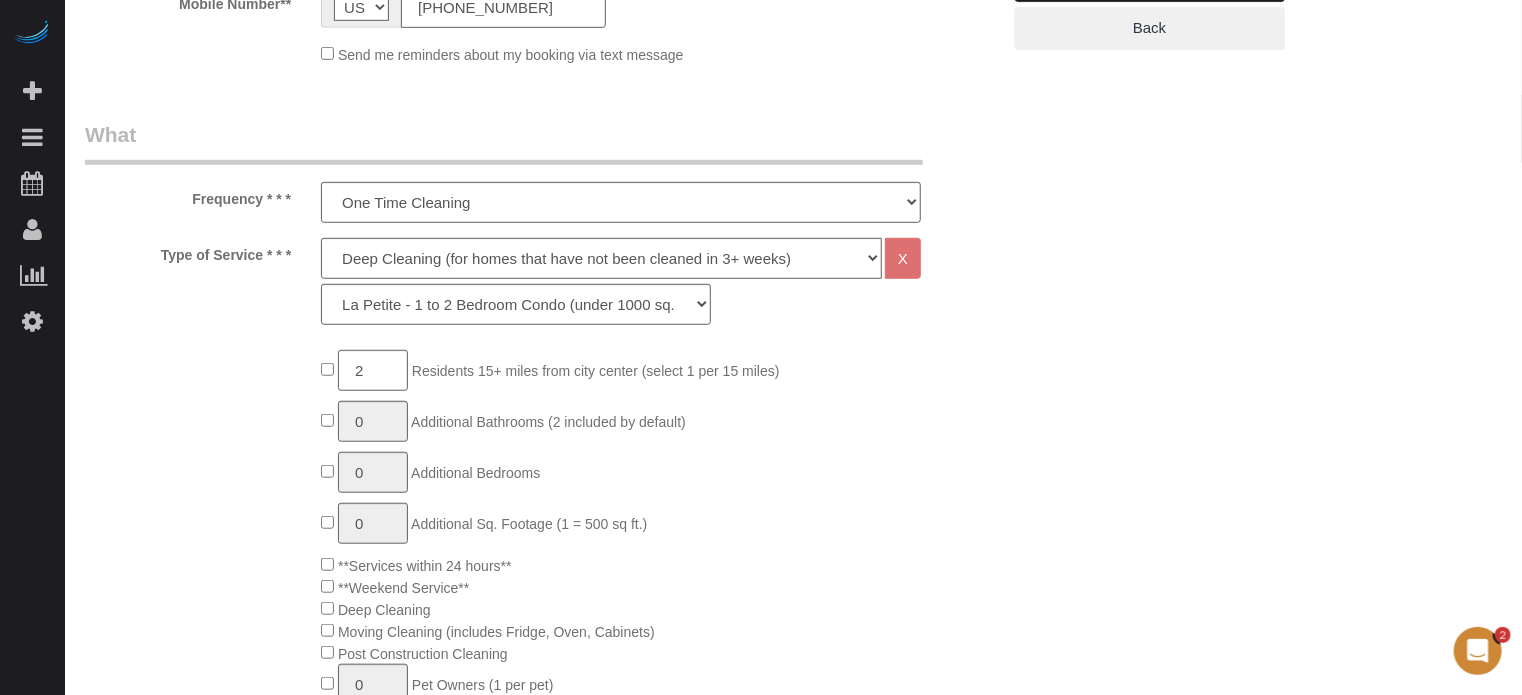 click on "2
Residents 15+ miles from city center (select 1 per 15 miles)
0
Additional Bathrooms (2 included by default)
0
Additional Bedrooms
0
Additional Sq. Footage (1 = 500 sq ft.)
**Services within 24 hours**
**Weekend Service**
Deep Cleaning
0" 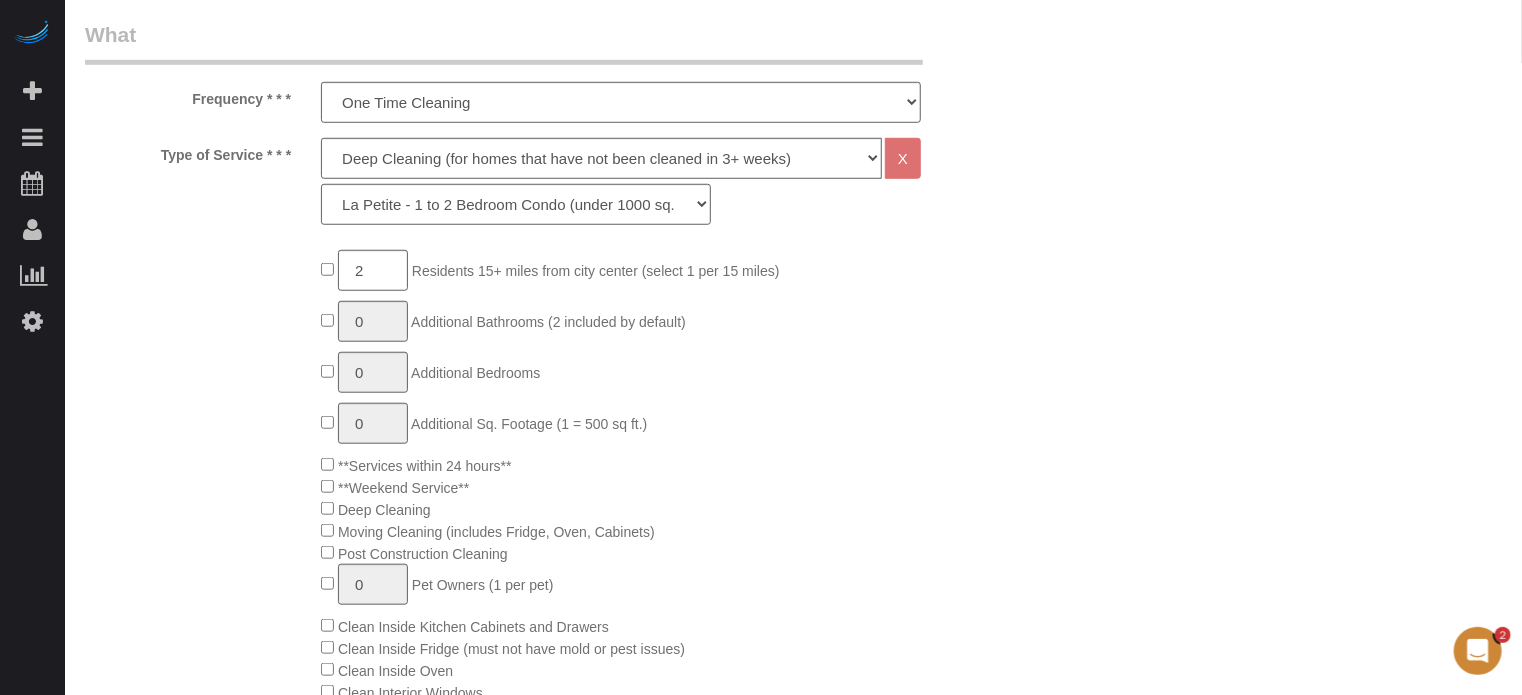 scroll, scrollTop: 1000, scrollLeft: 0, axis: vertical 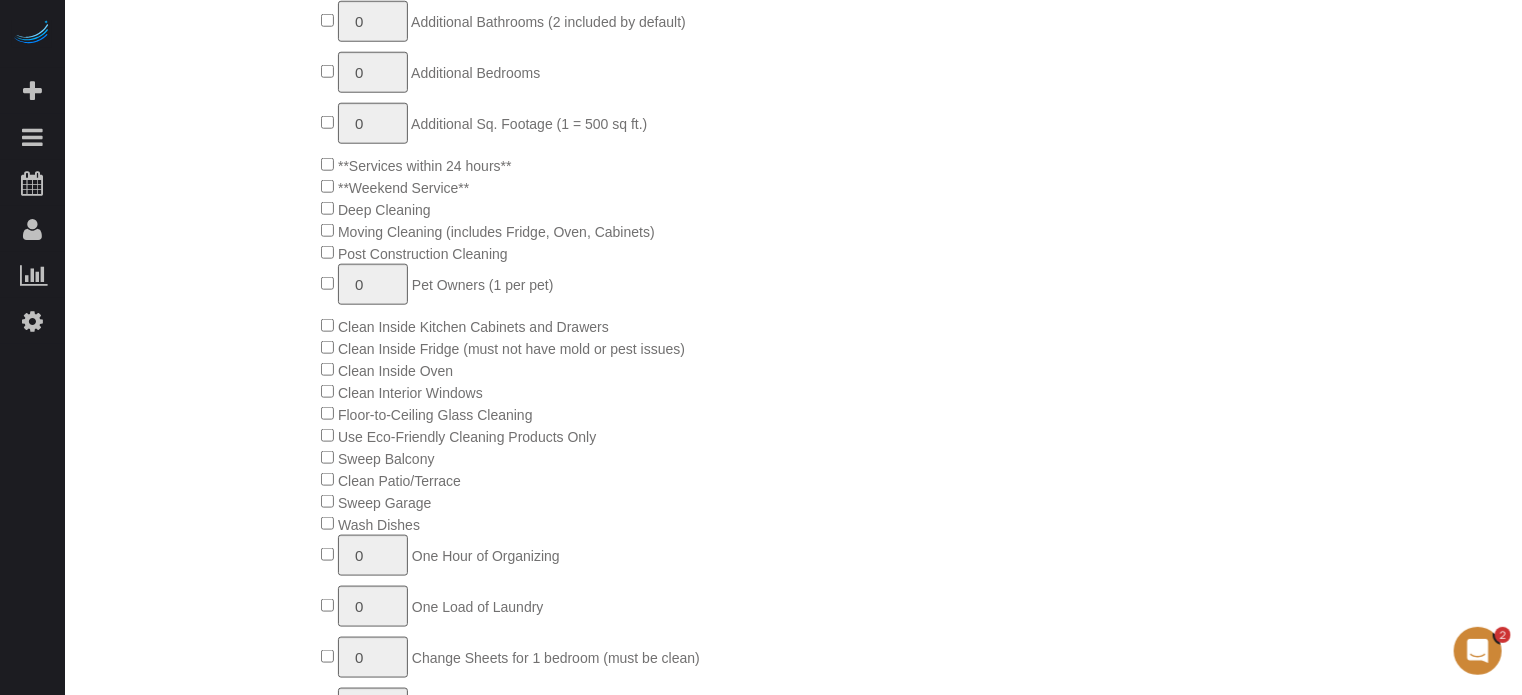 click on "2
Residents 15+ miles from city center (select 1 per 15 miles)
0
Additional Bathrooms (2 included by default)
0
Additional Bedrooms
0
Additional Sq. Footage (1 = 500 sq ft.)
**Services within 24 hours**
**Weekend Service**
Deep Cleaning
0" 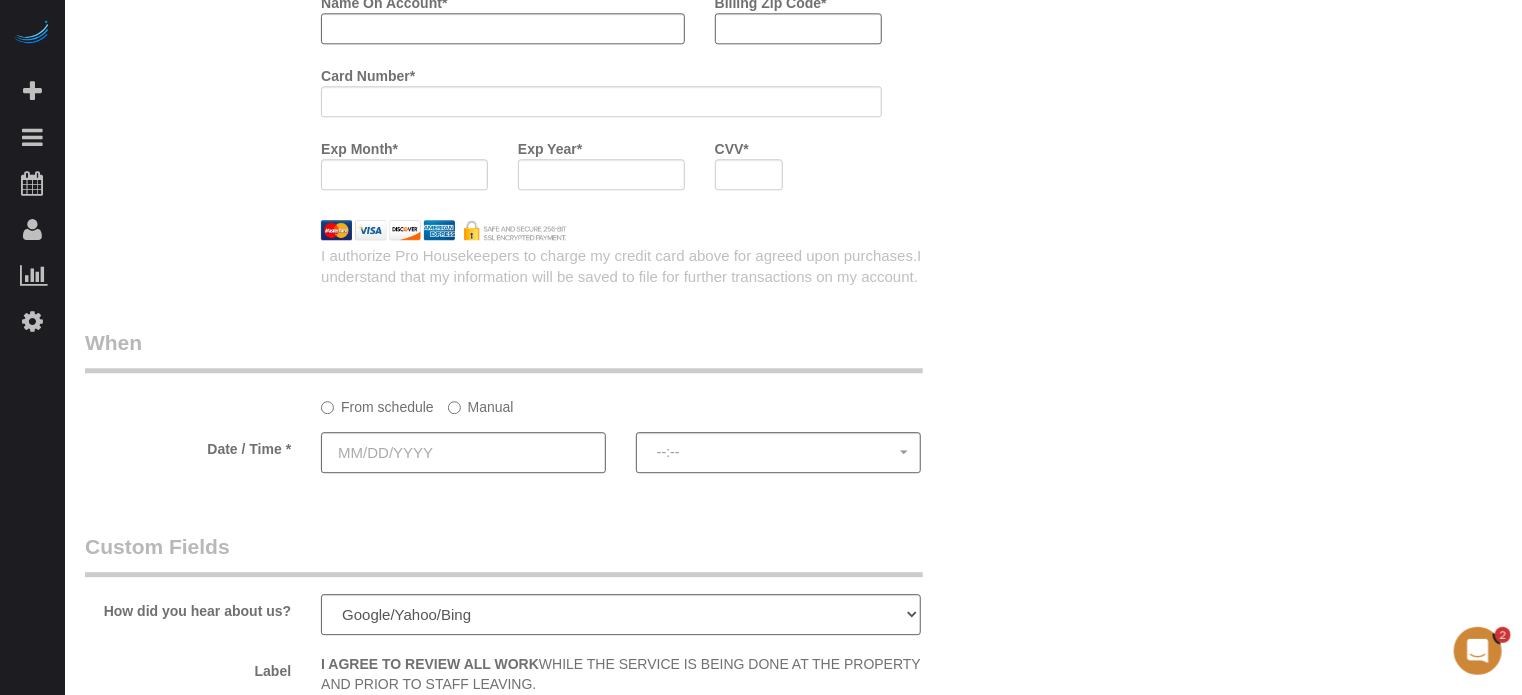 scroll, scrollTop: 2600, scrollLeft: 0, axis: vertical 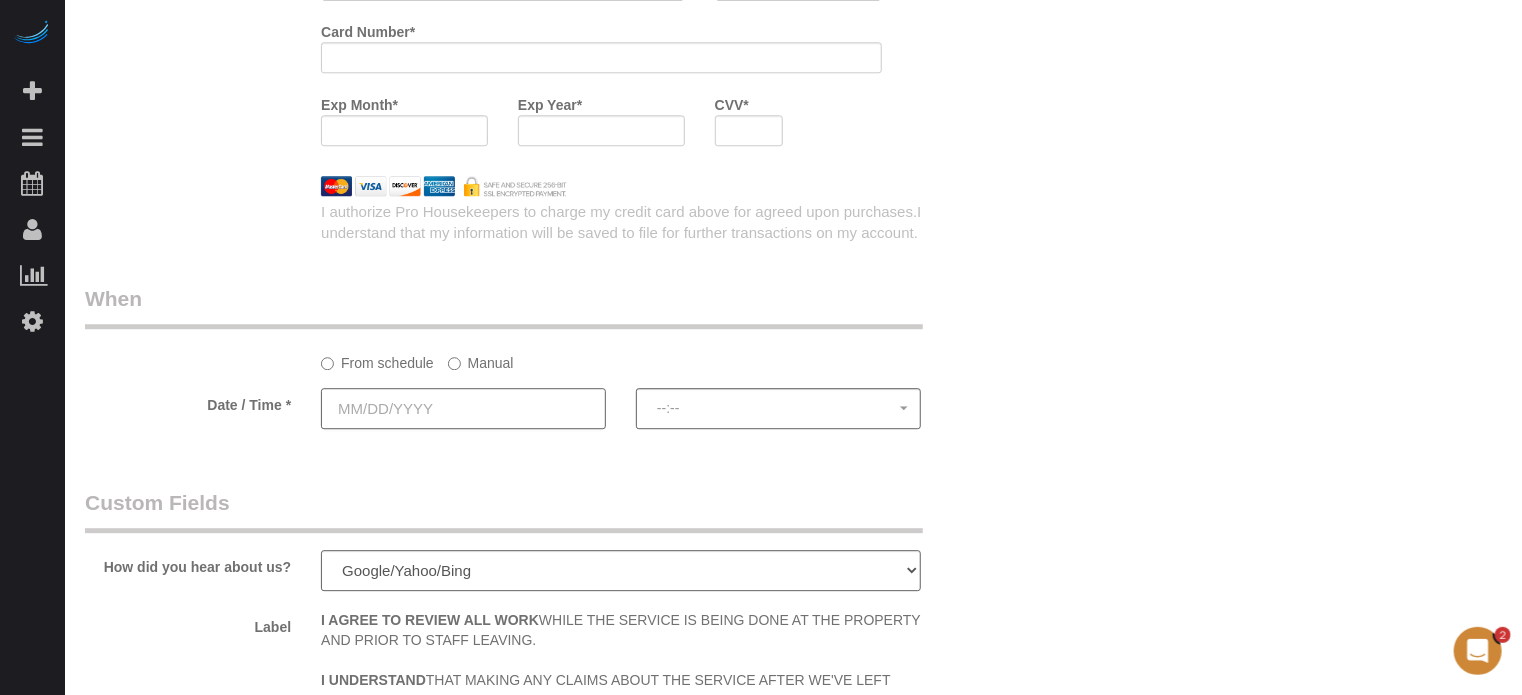 click at bounding box center [463, 408] 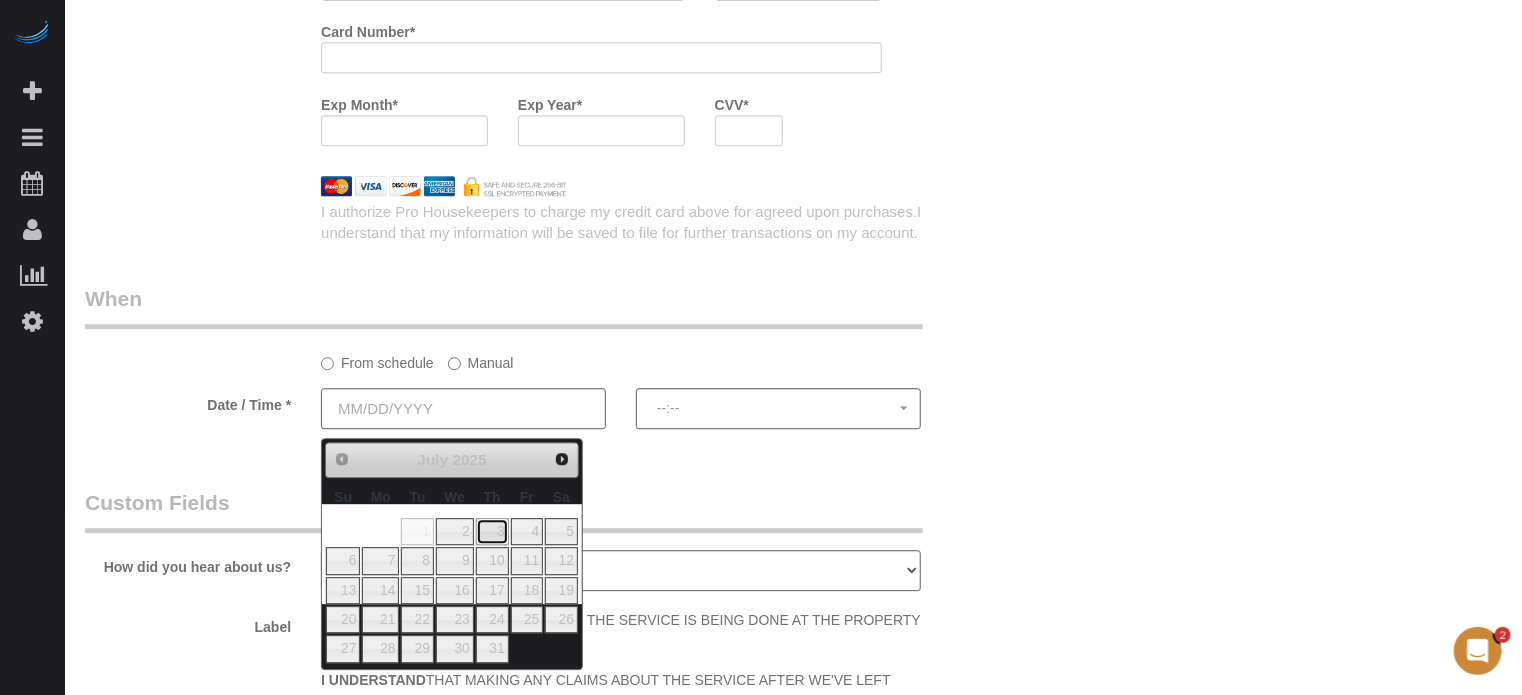 click on "3" at bounding box center (492, 531) 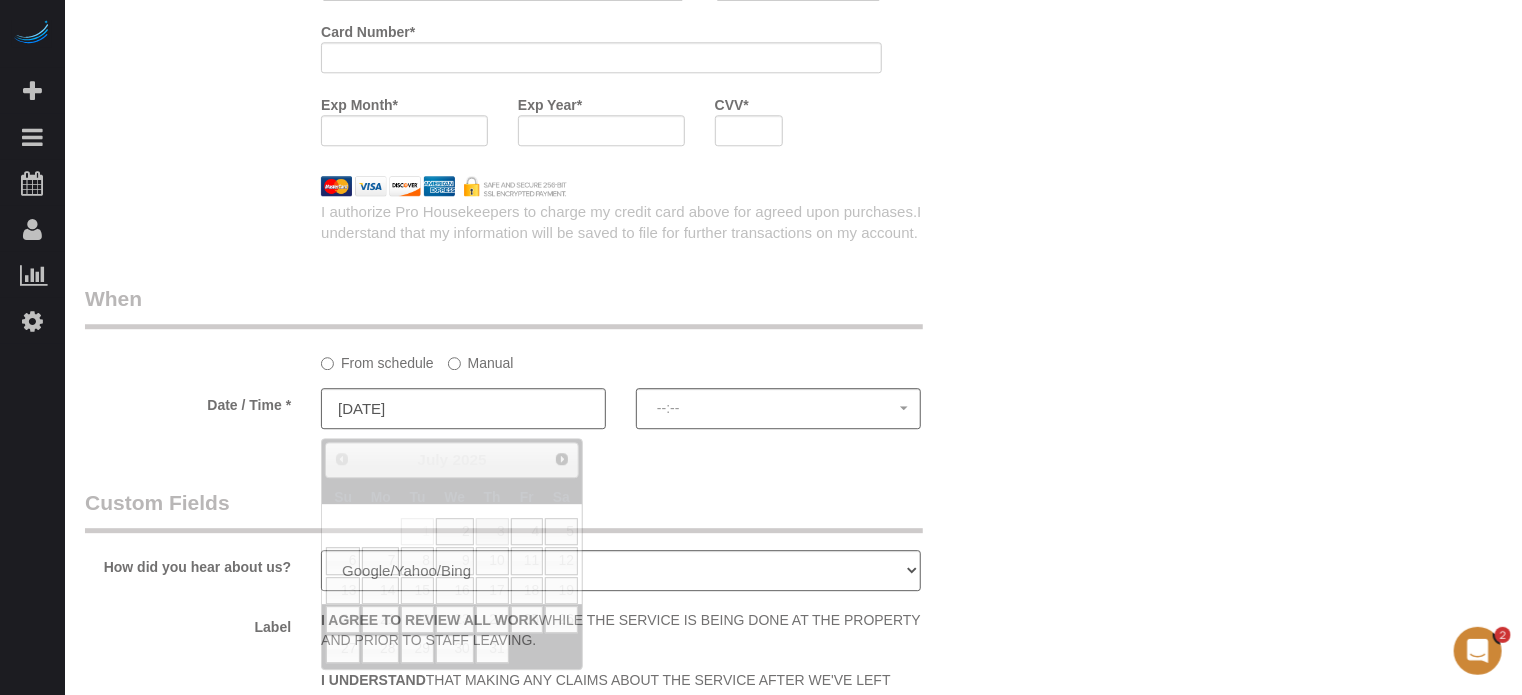 select on "spot1" 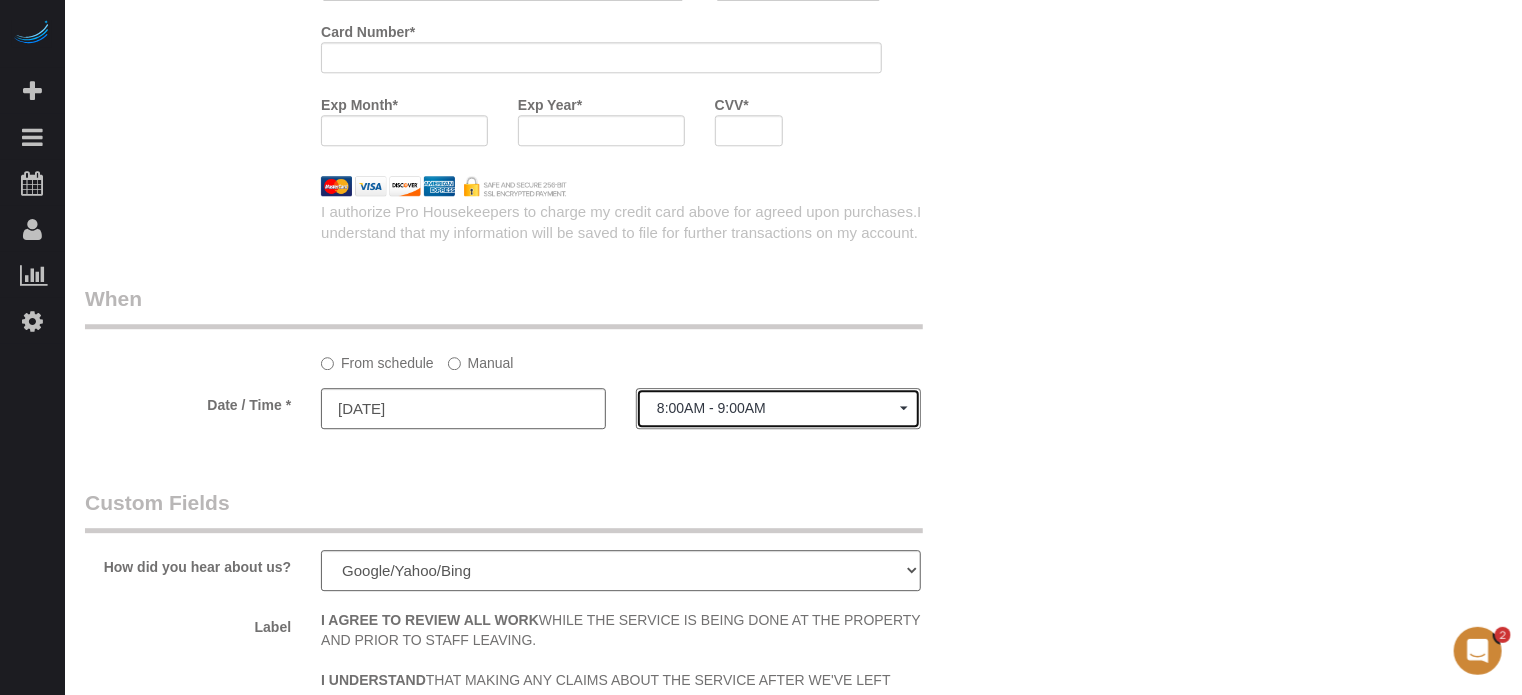 click on "8:00AM - 9:00AM" 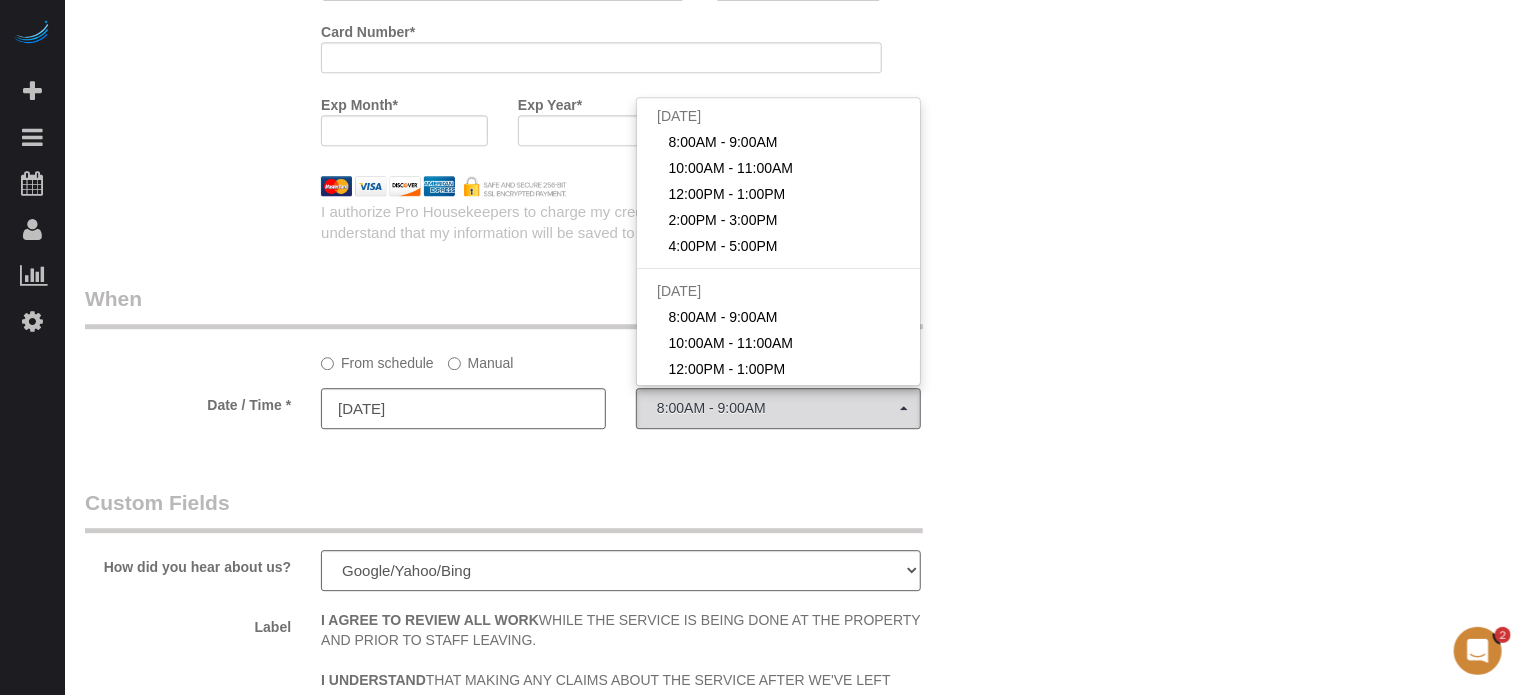 click on "Manual" 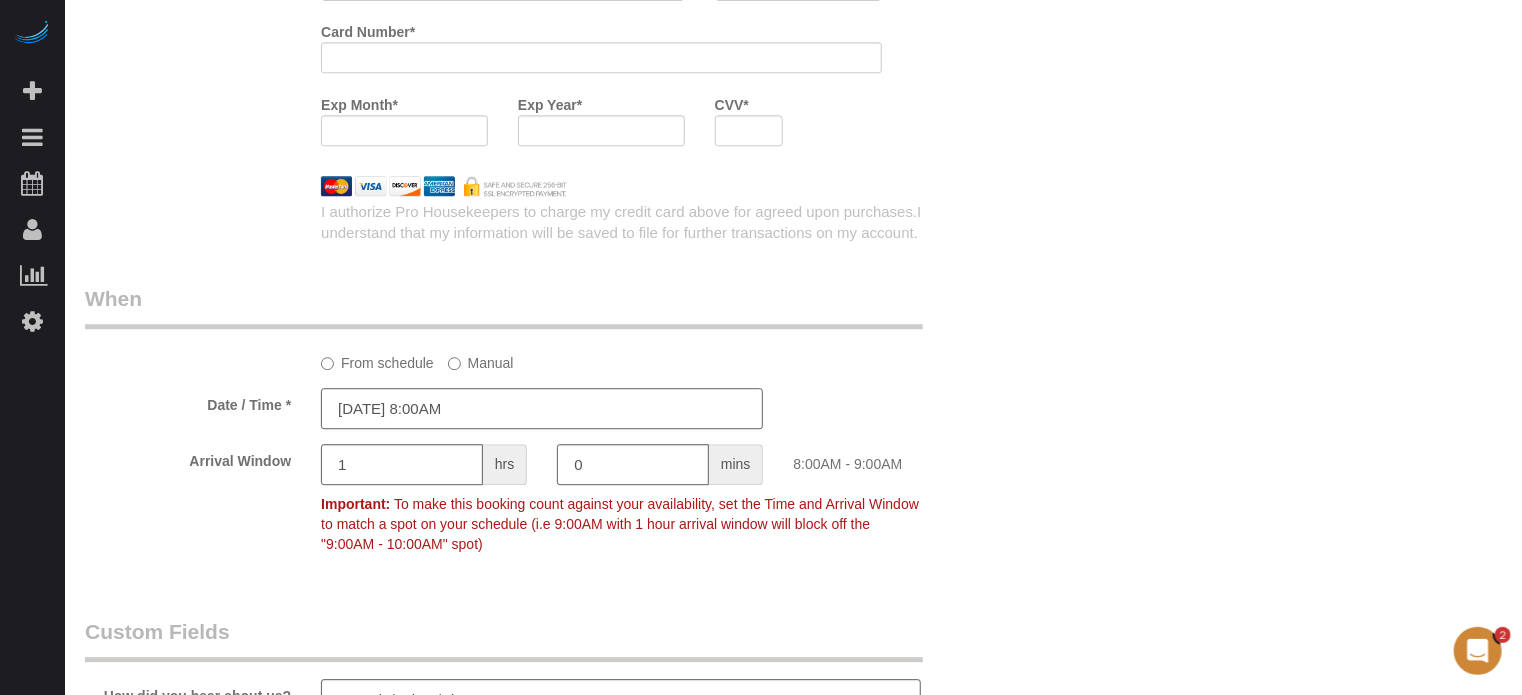 click on "07/03/2025 8:00AM" at bounding box center (542, 408) 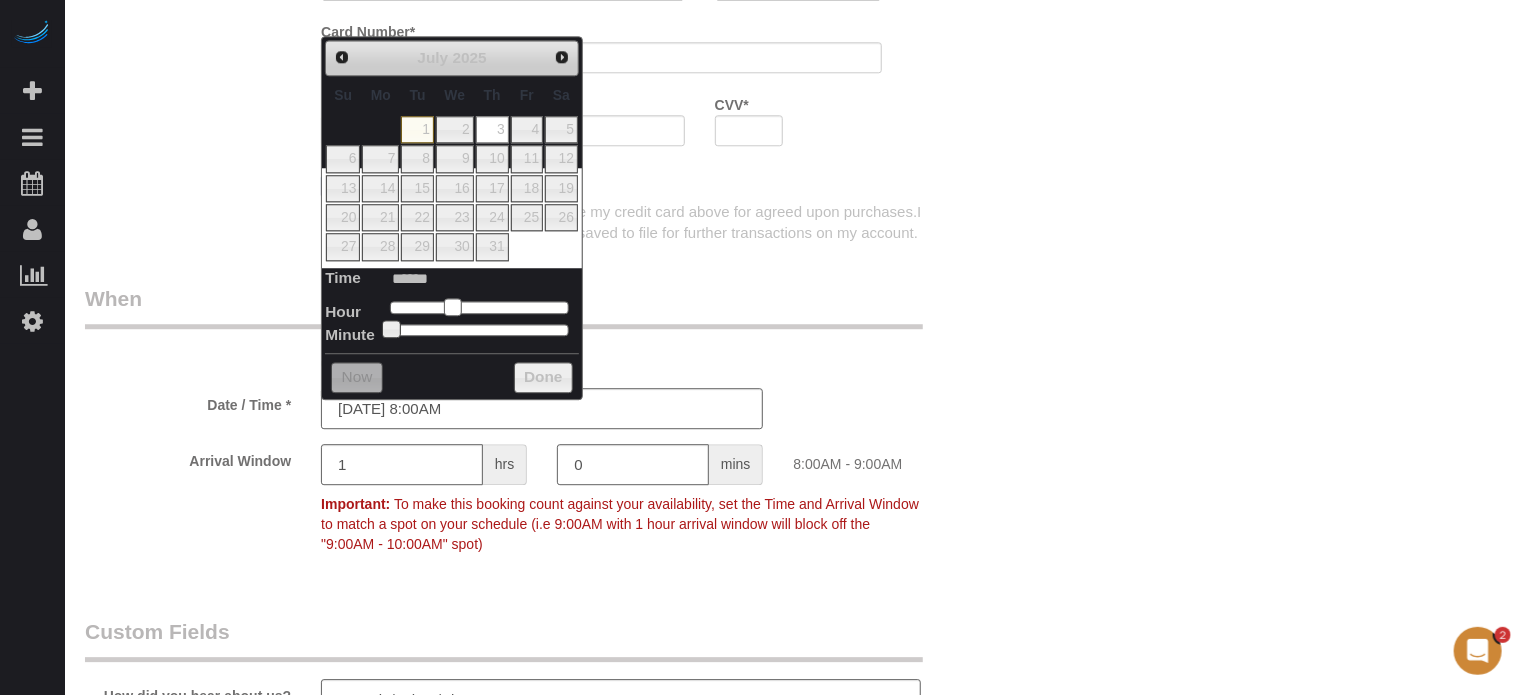 type on "07/03/2025 9:00AM" 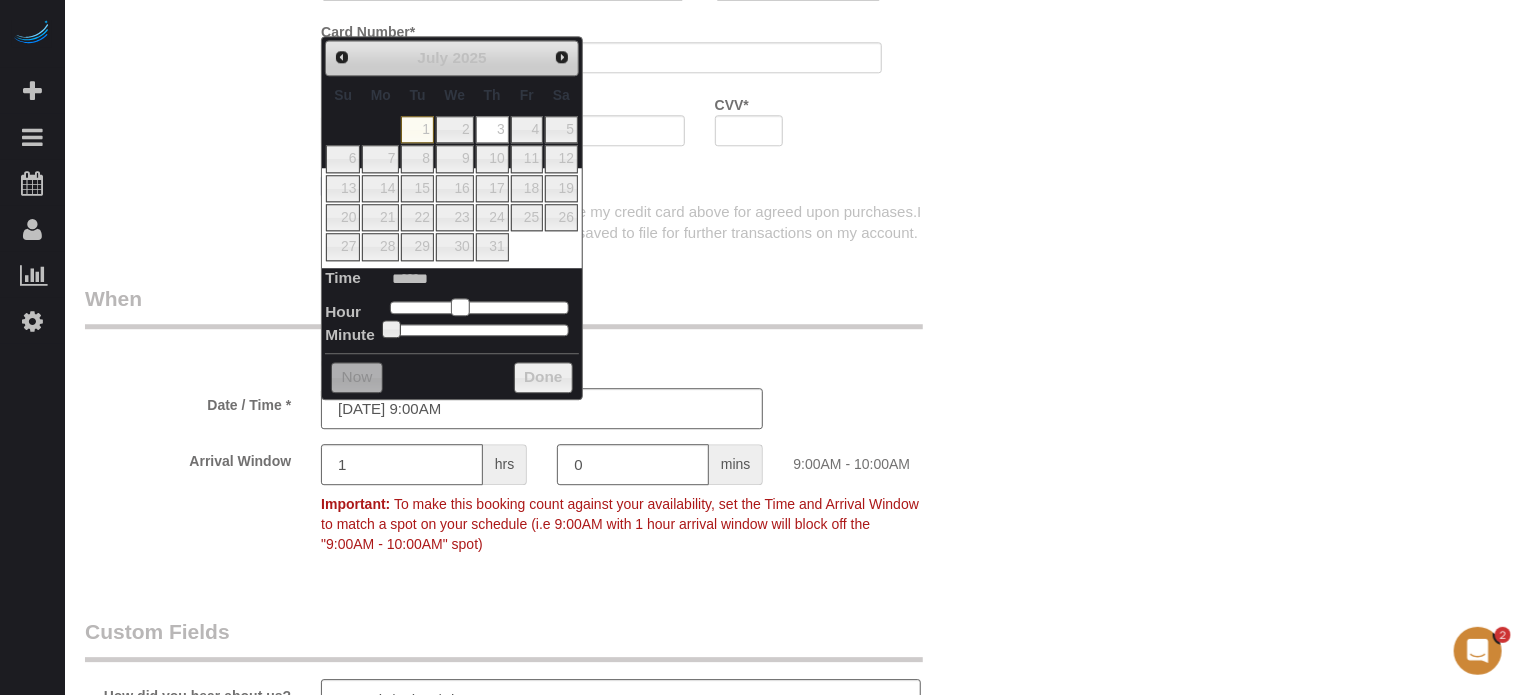 click at bounding box center (460, 307) 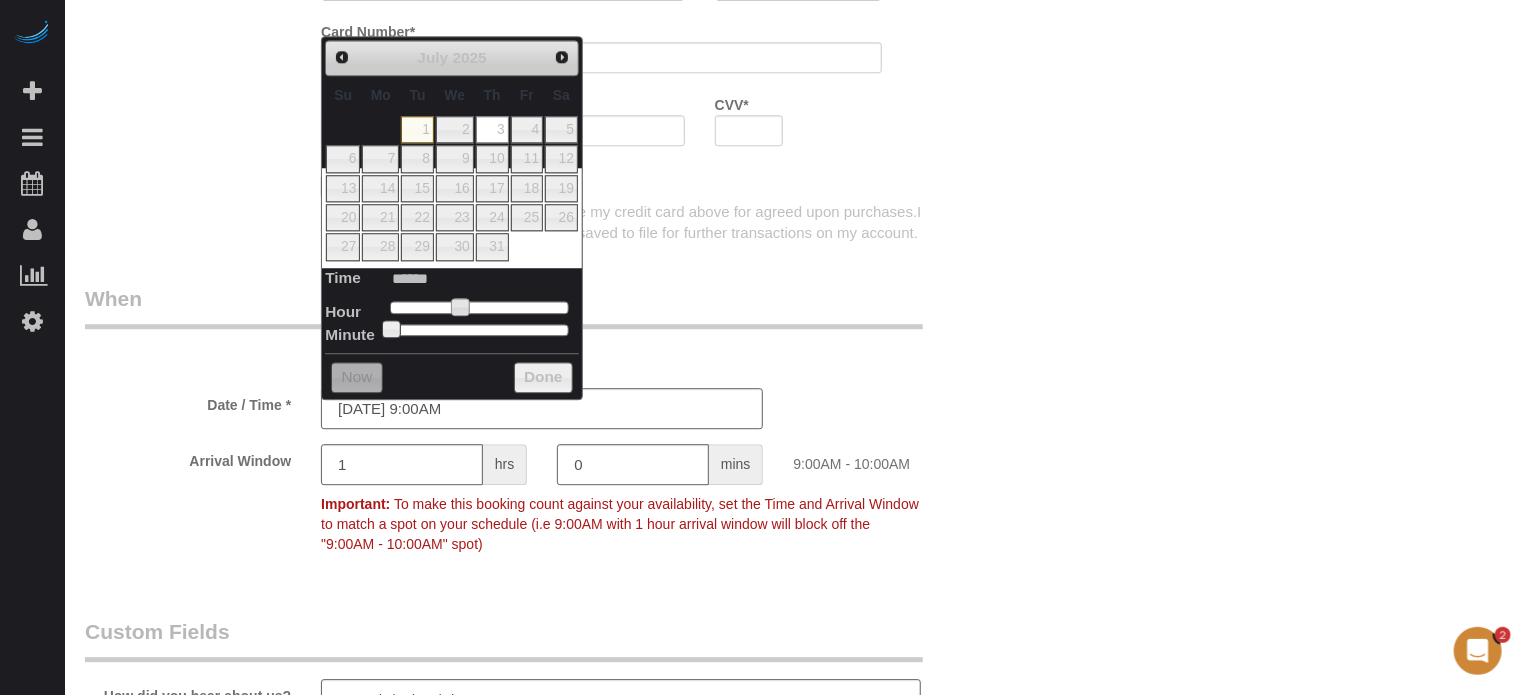 click on "Who
Email**
gopac9204@aol.com
Name *
Kyle
Miller
Where
Address**
3401 Magenta Way, Apt 9
Brandon
AK
AL
AR
AZ
CA
CO
CT
DC
DE
FL
GA
HI
IA
ID
IL
IN
KS
KY
LA
MA
MD
ME
MI
MN
MO
MS
MT
NC
ND
NE" at bounding box center (793, -381) 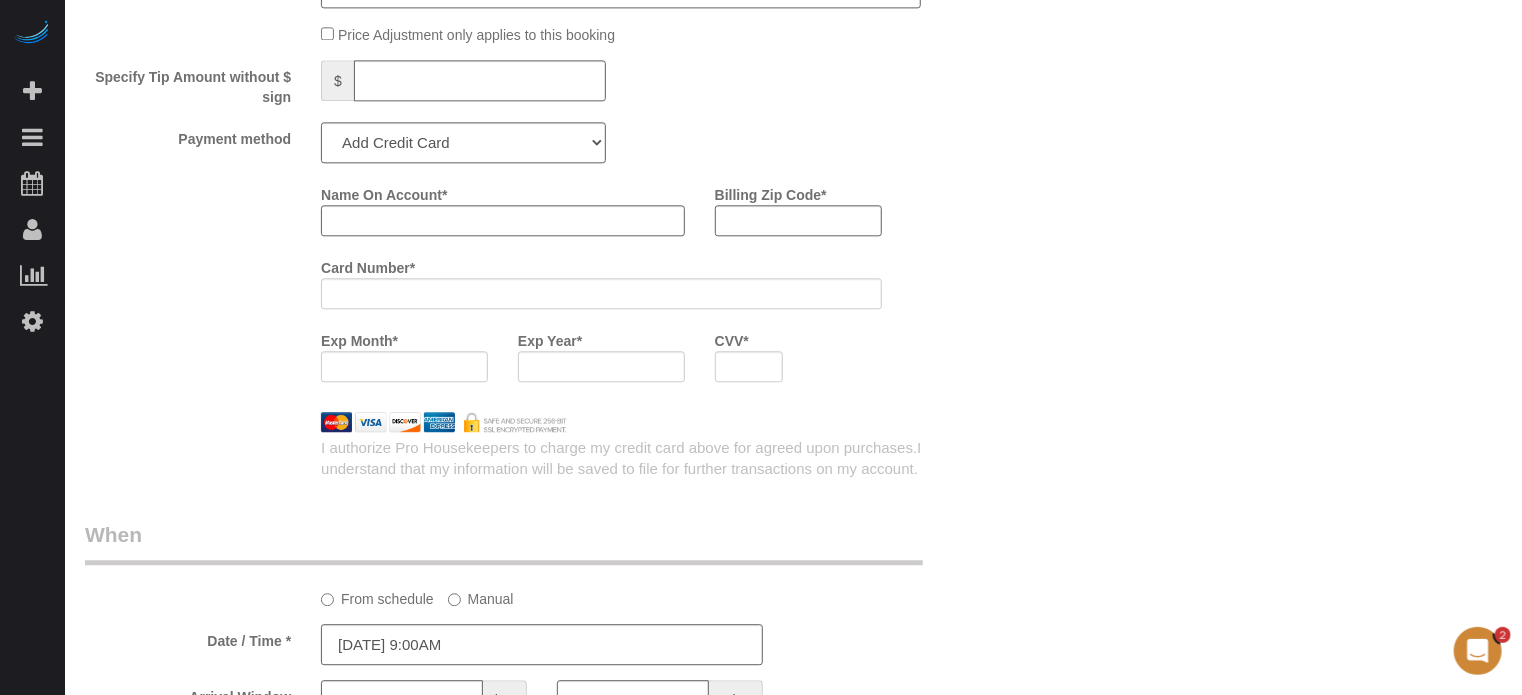 scroll, scrollTop: 2294, scrollLeft: 0, axis: vertical 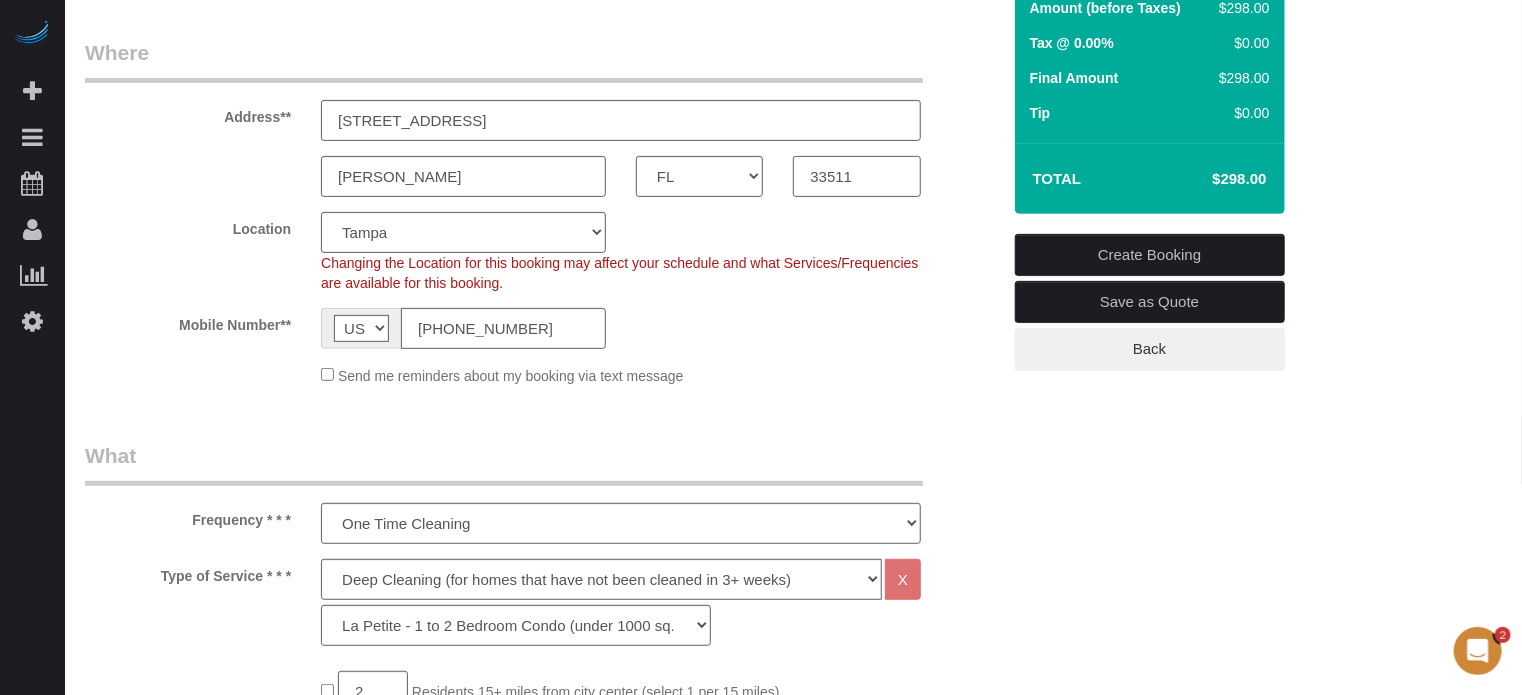 click on "33511" at bounding box center (856, 176) 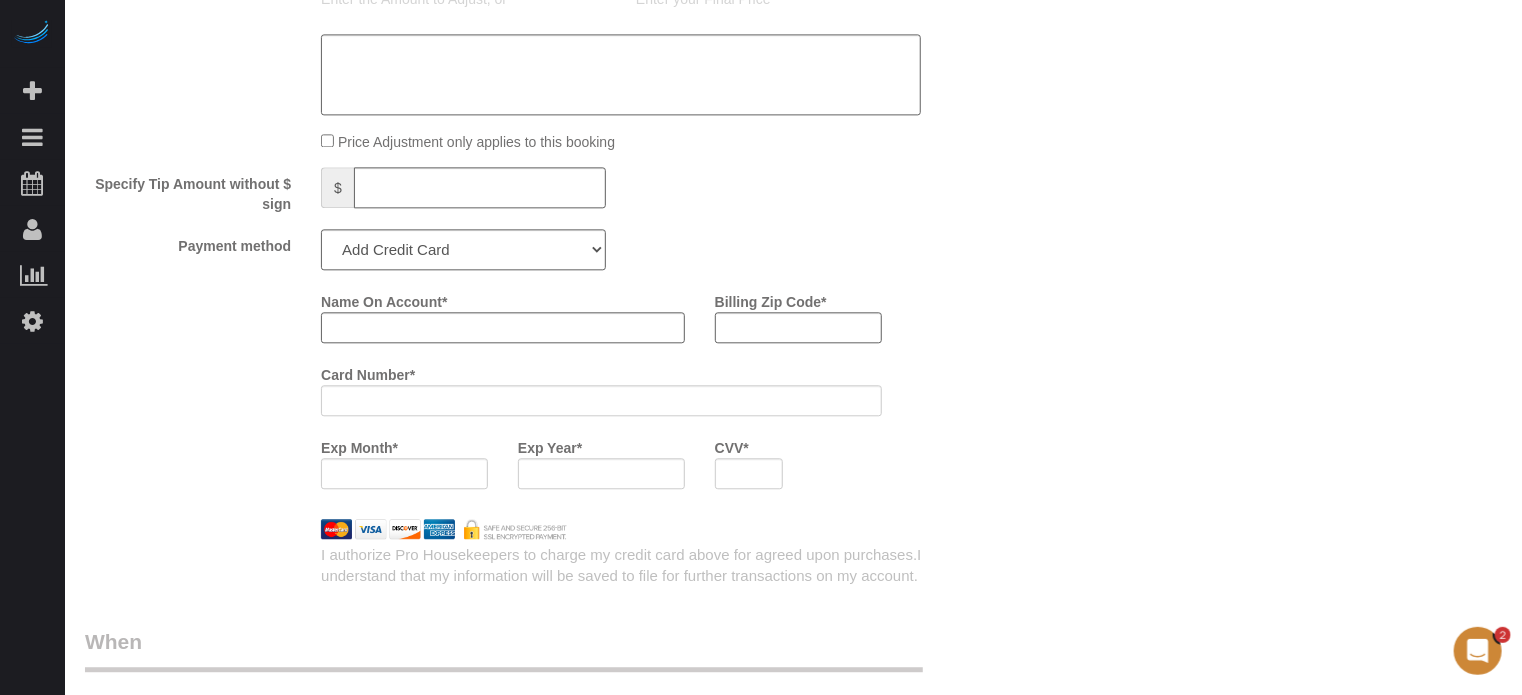 scroll, scrollTop: 2170, scrollLeft: 0, axis: vertical 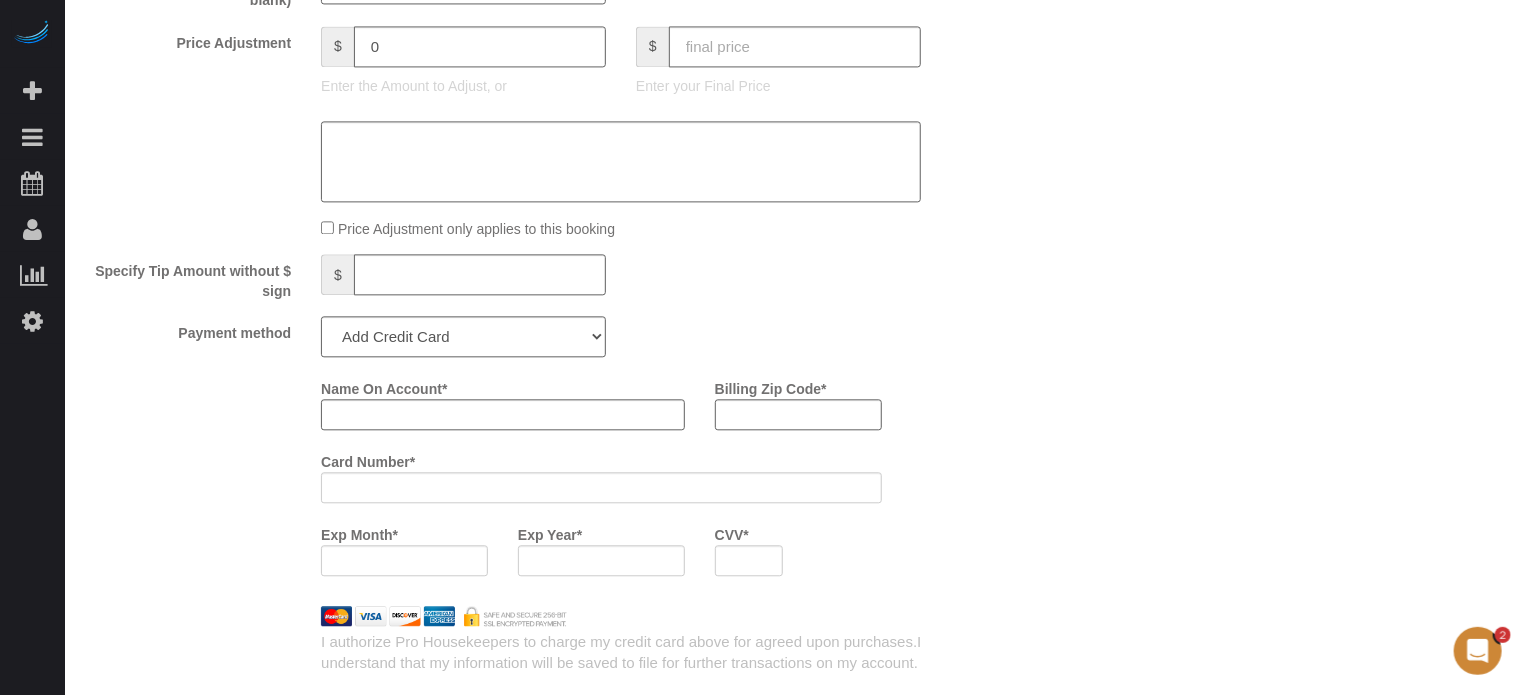 click on "Name On Account *
Billing Zip Code *
Card Number *
Exp Month *
Exp Year *
CVV *" at bounding box center (542, 481) 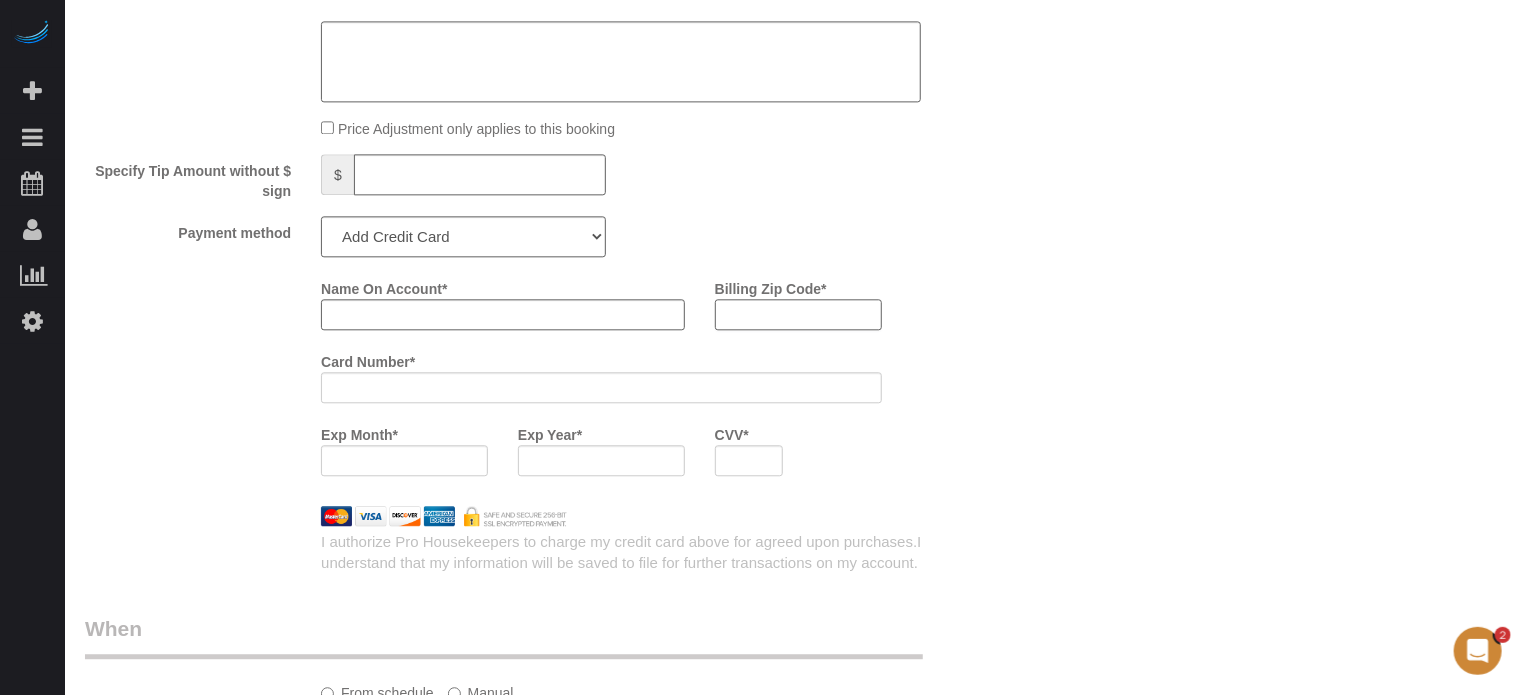 click on "Billing Zip Code *" at bounding box center [798, 314] 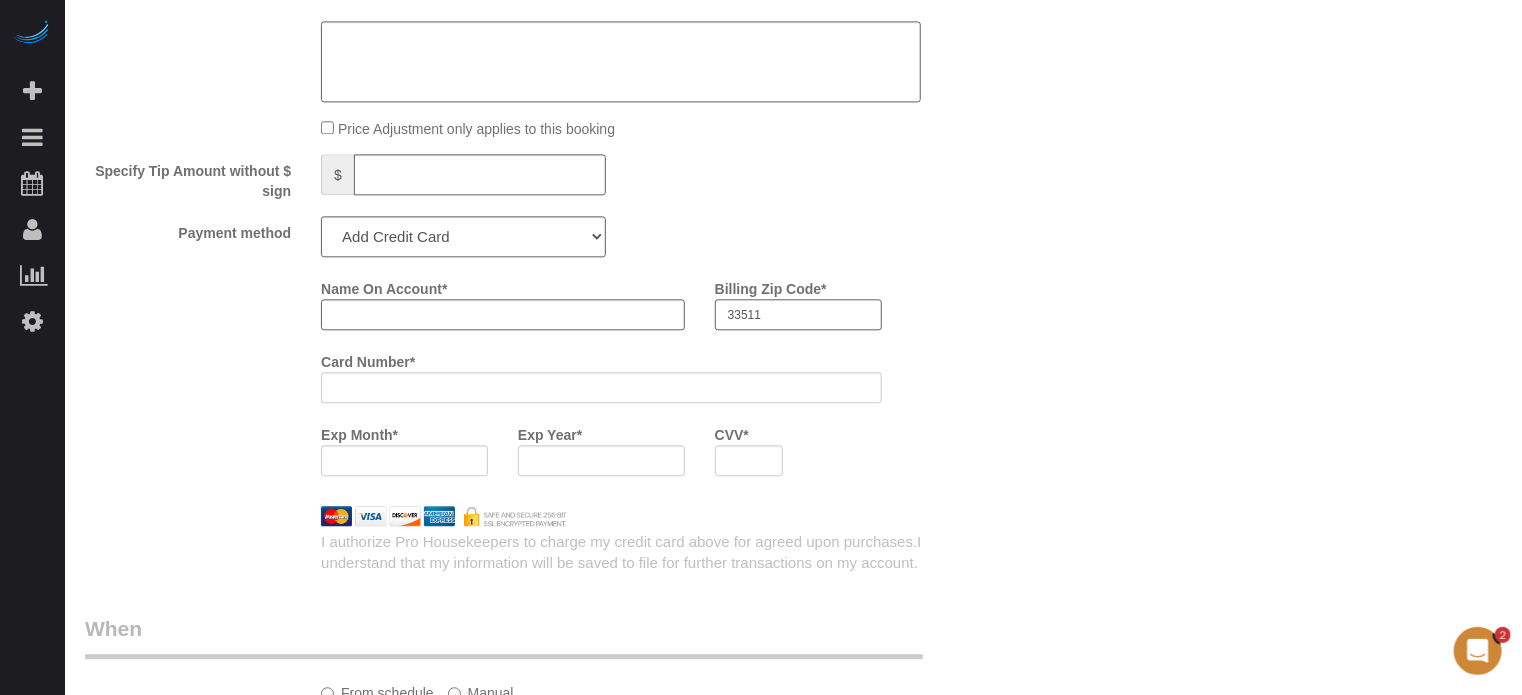 type on "33511" 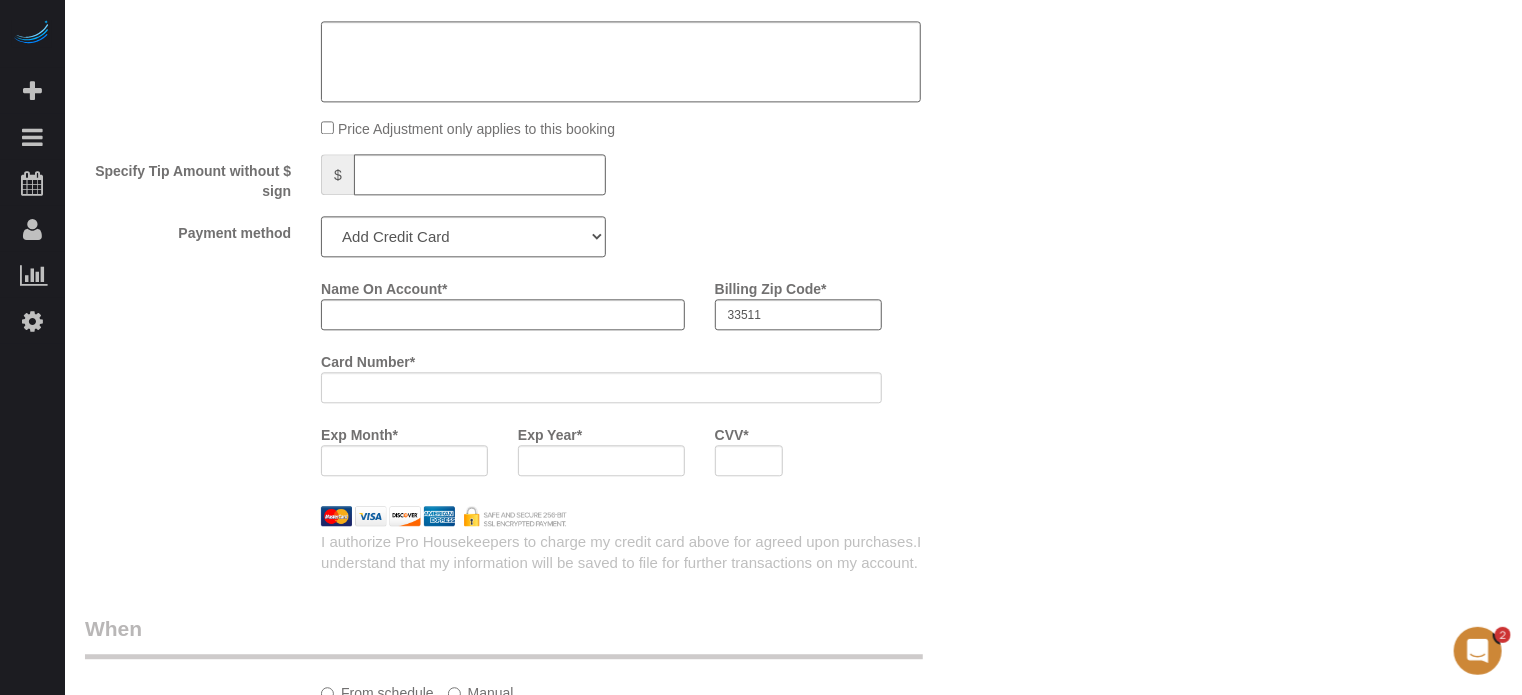 click on "Name On Account *
Billing Zip Code *
33511
Card Number *
Exp Month *
Exp Year *
CVV *" at bounding box center [660, 381] 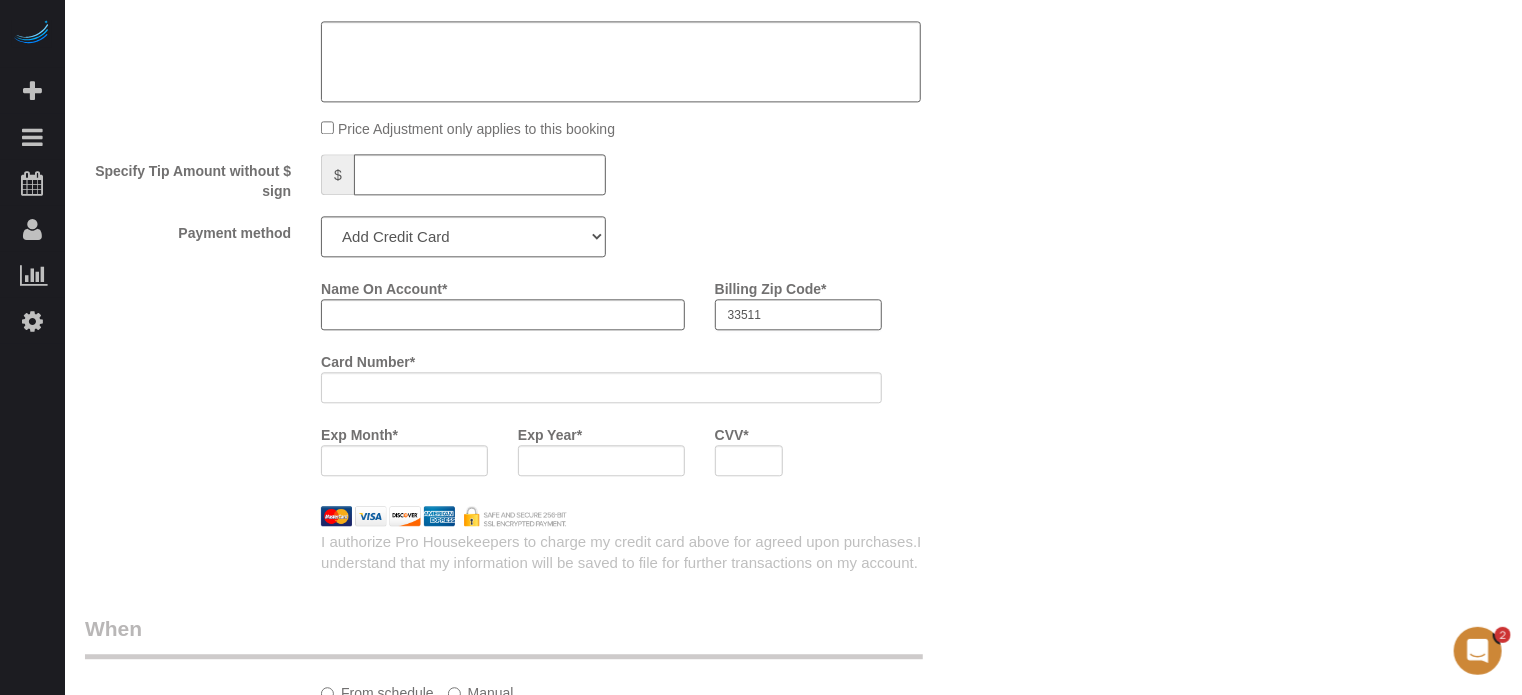 click on "33511" at bounding box center [798, 314] 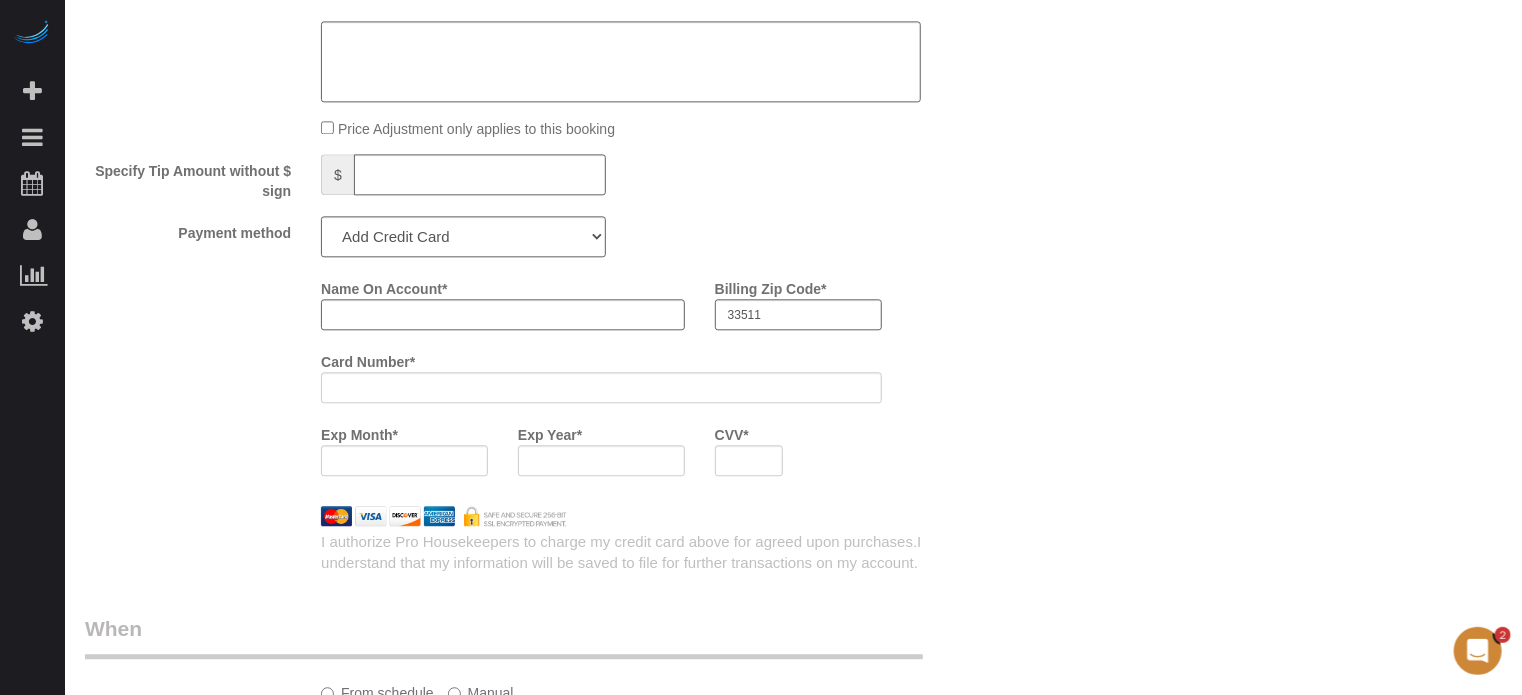 click on "Name On Account *
Billing Zip Code *
33511
Card Number *
Exp Month *
Exp Year *
CVV *" at bounding box center (660, 381) 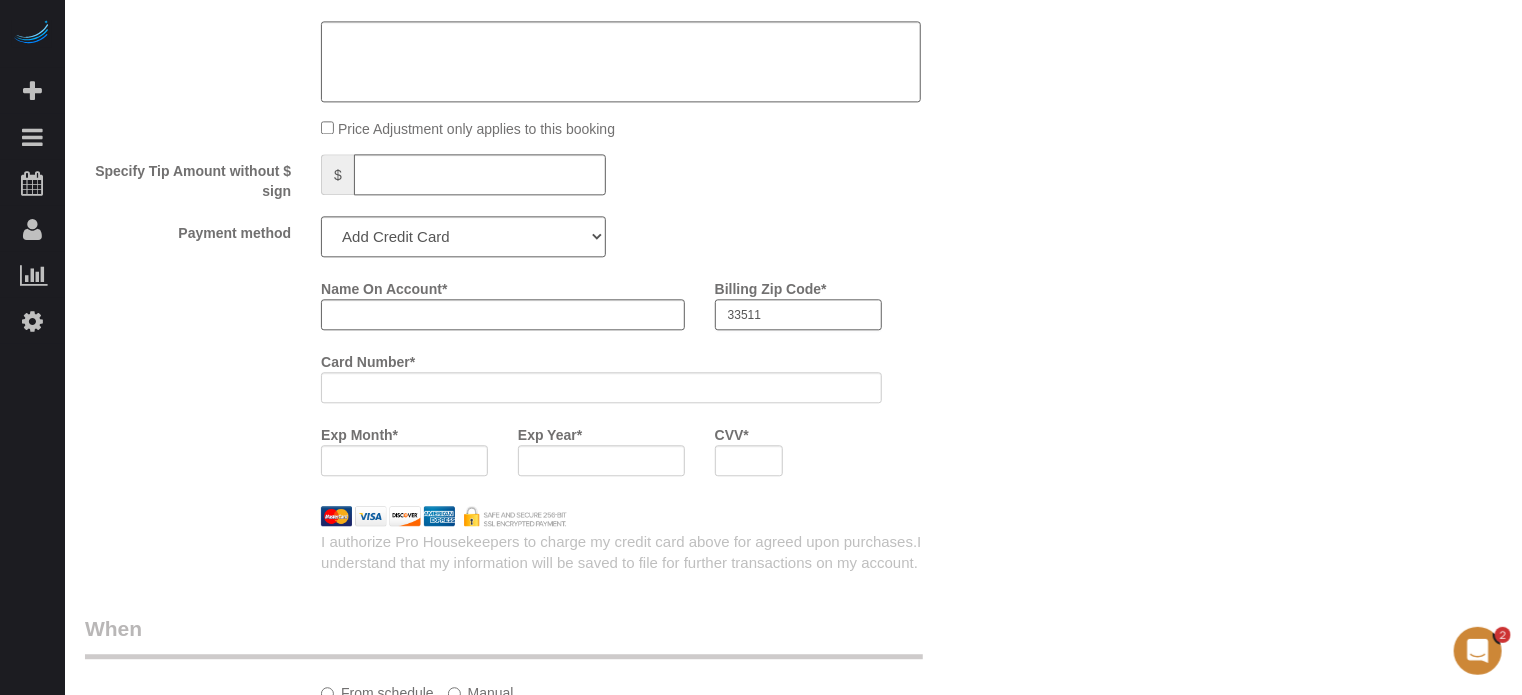 click on "33511" at bounding box center [798, 314] 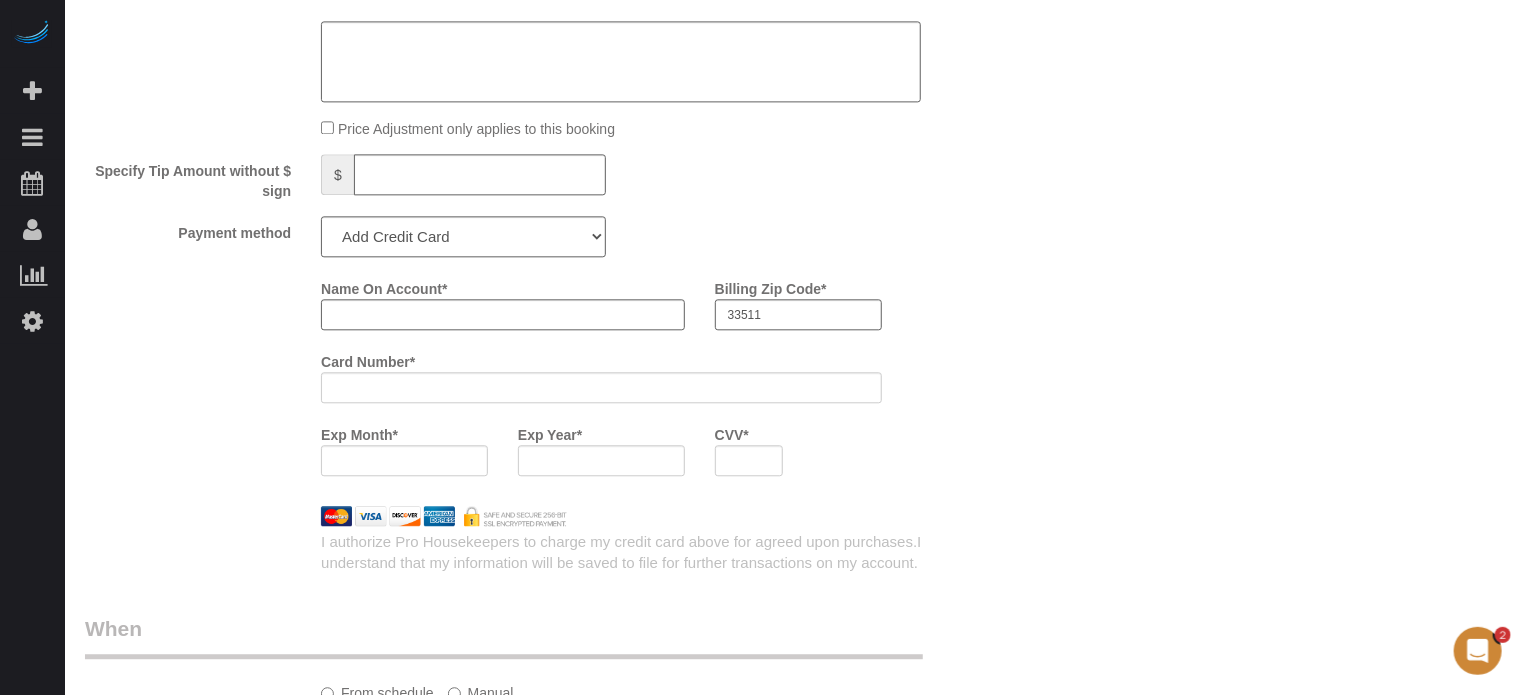 click on "Name On Account *
Billing Zip Code *
33511
Card Number *
Exp Month *
Exp Year *
CVV *" at bounding box center (660, 381) 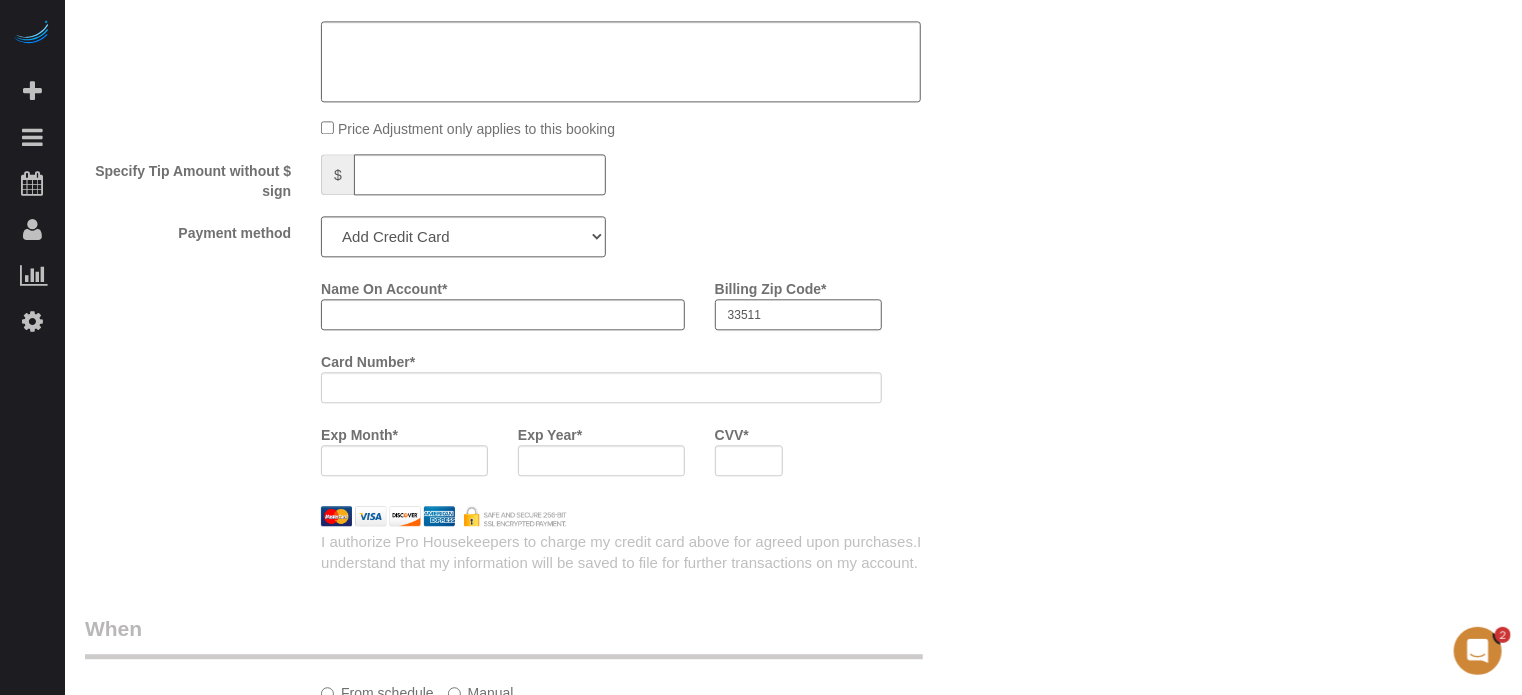 click on "33511" at bounding box center (798, 314) 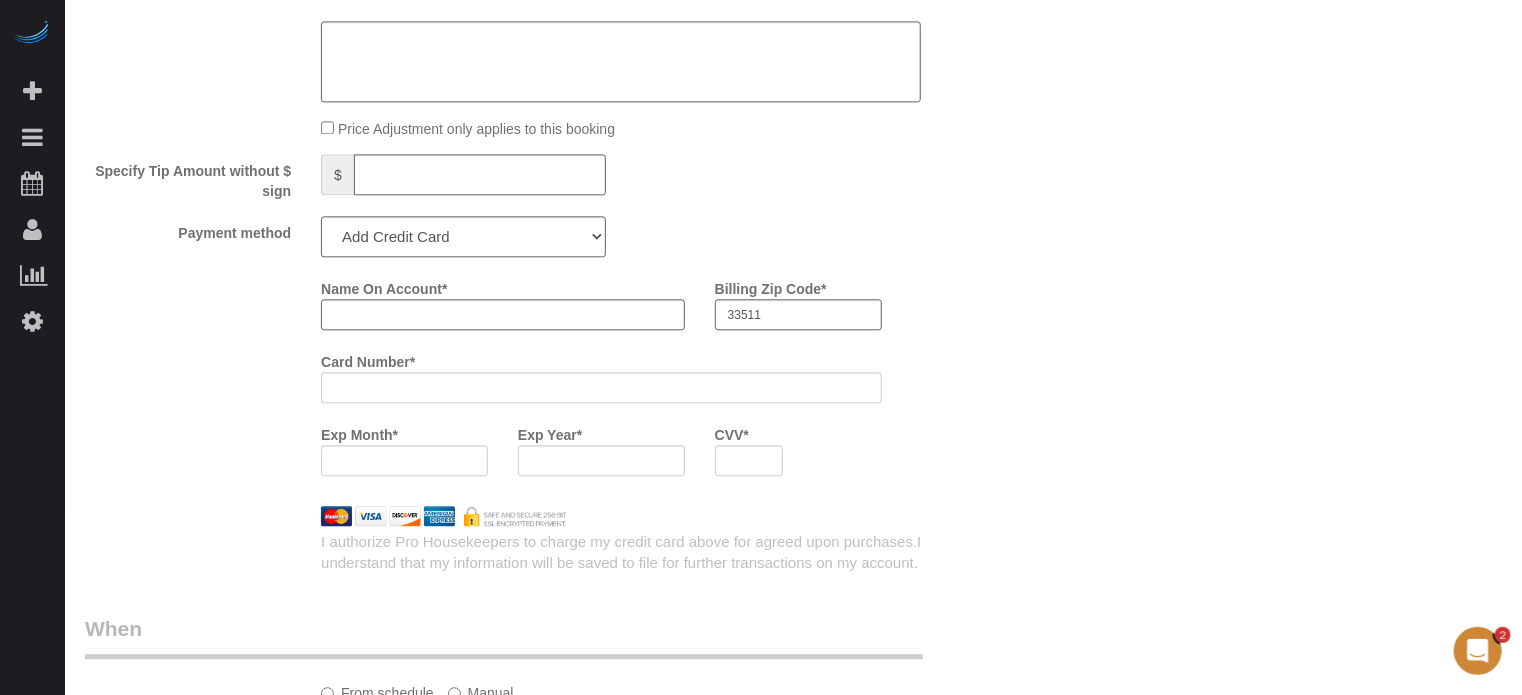 click on "Name On Account *
Billing Zip Code *
33511
Card Number *
Exp Month *
Exp Year *
CVV *" at bounding box center [660, 381] 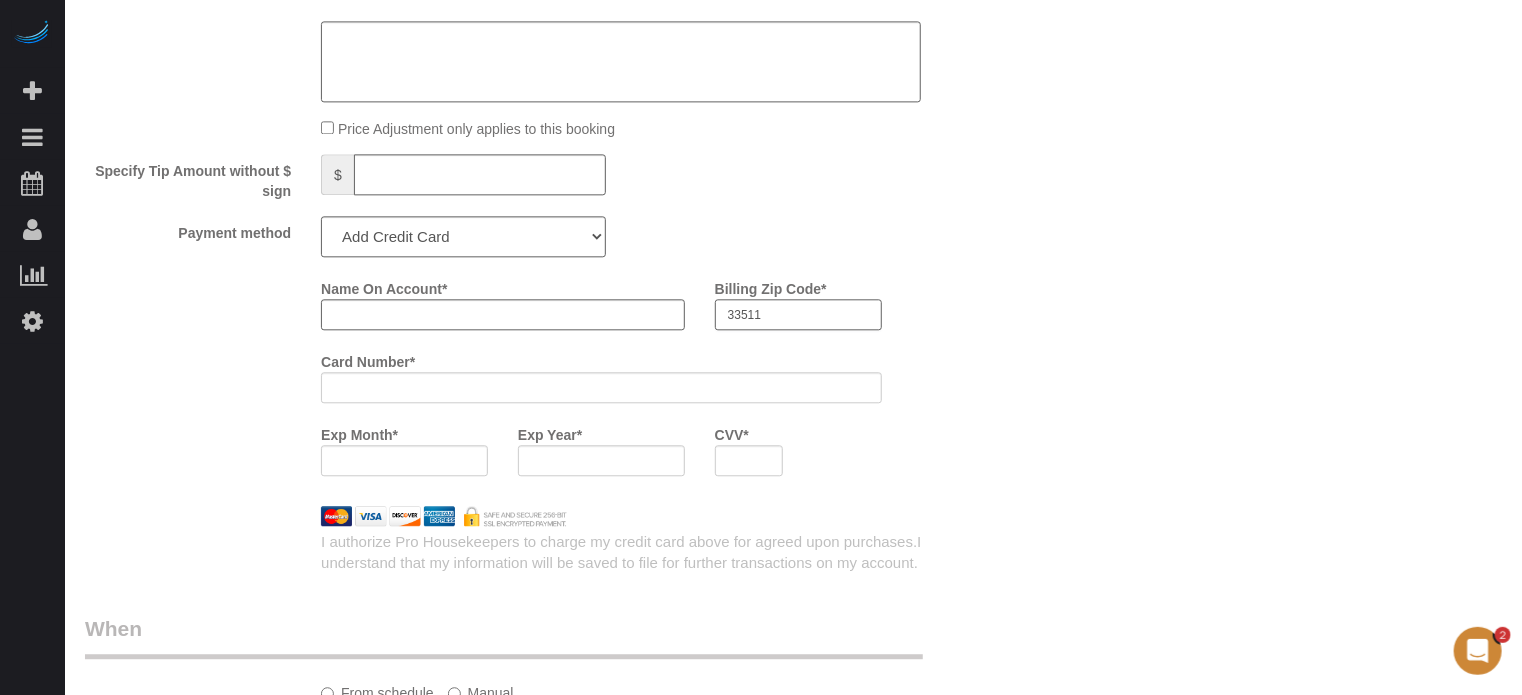 click on "33511" at bounding box center [798, 314] 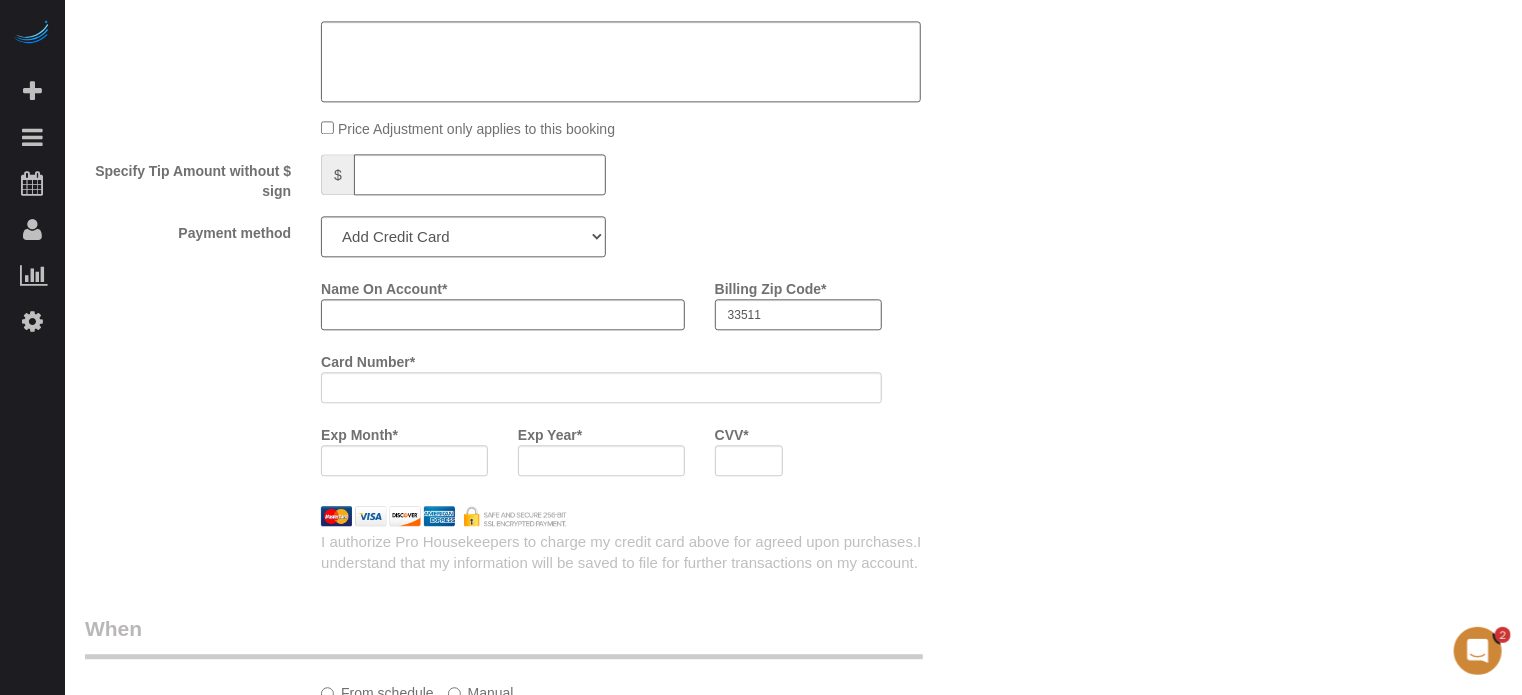 click on "Name On Account *
Billing Zip Code *
33511
Card Number *
Exp Month *
Exp Year *
CVV *" at bounding box center [660, 381] 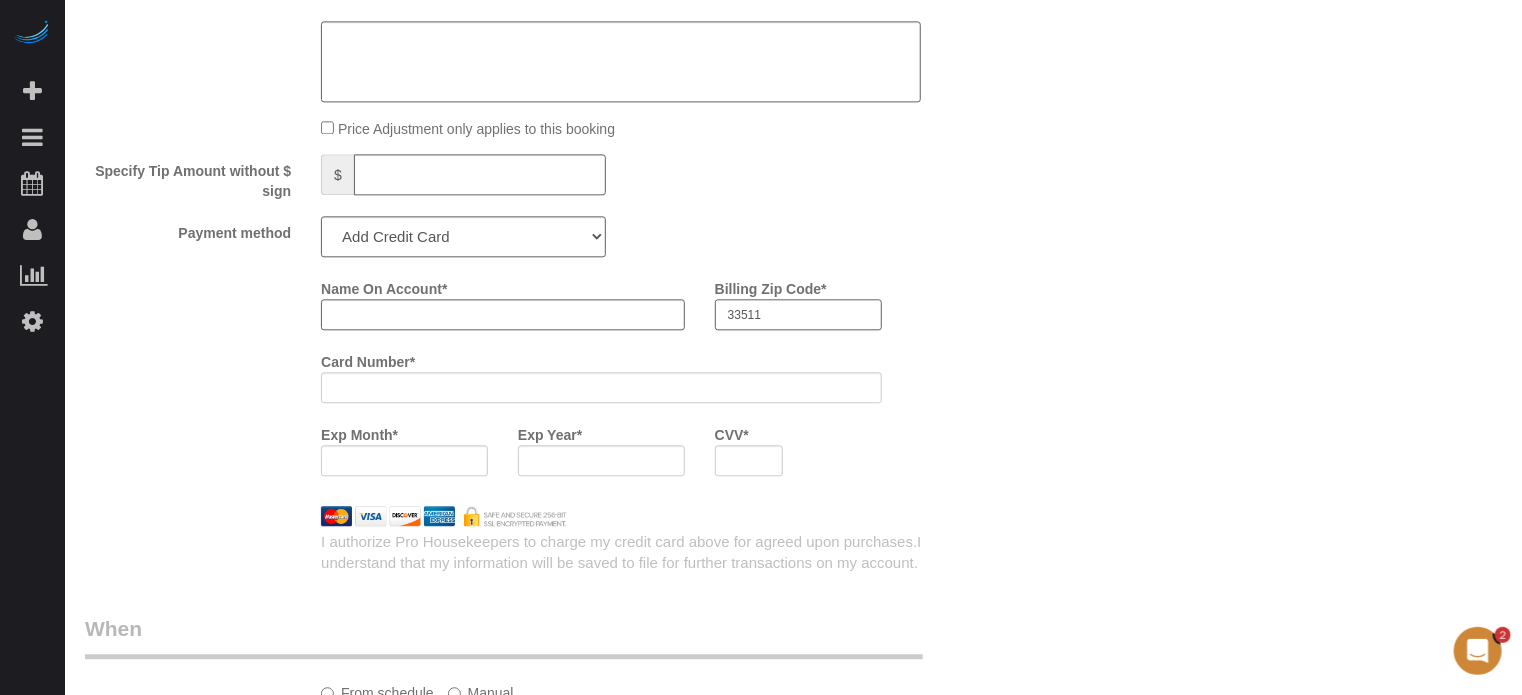 click on "33511" at bounding box center [798, 314] 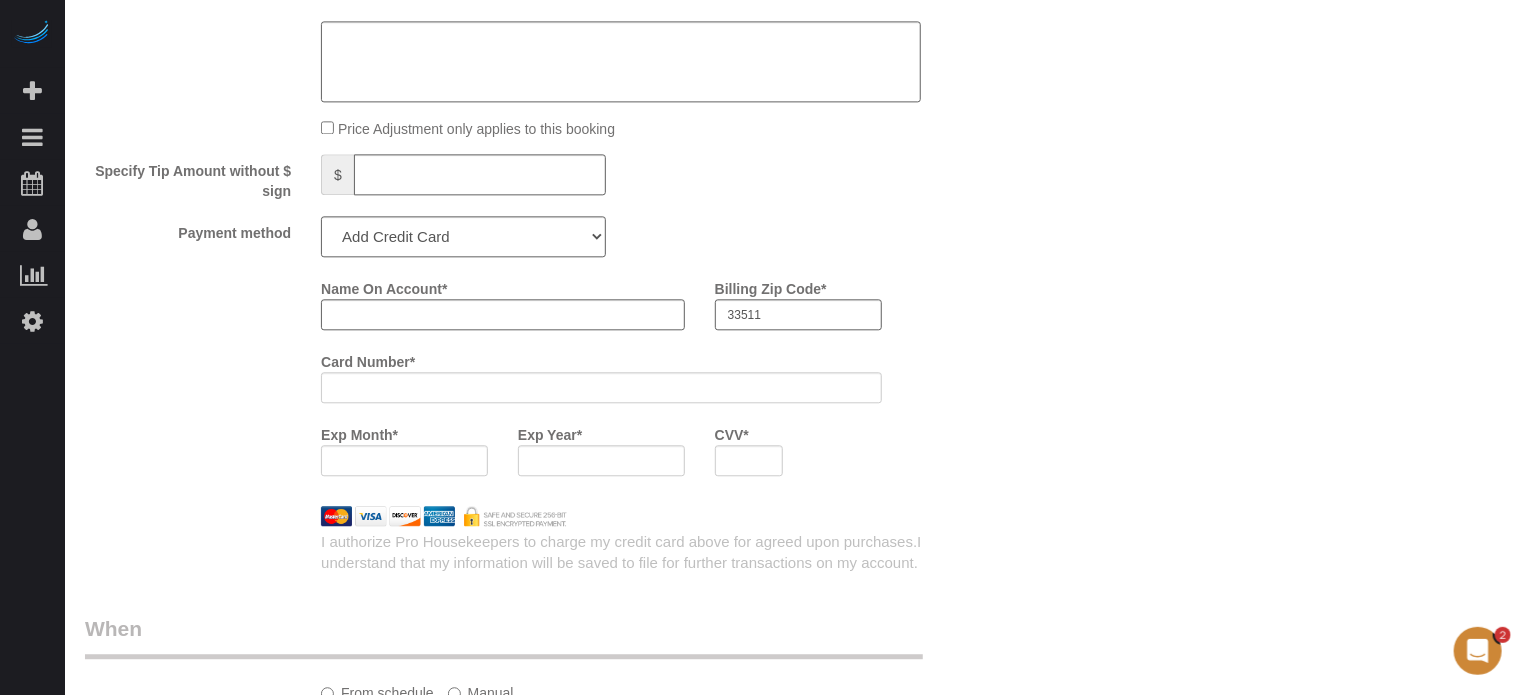 click on "Name On Account *
Billing Zip Code *
33511
Card Number *
Exp Month *
Exp Year *
CVV *" at bounding box center (660, 381) 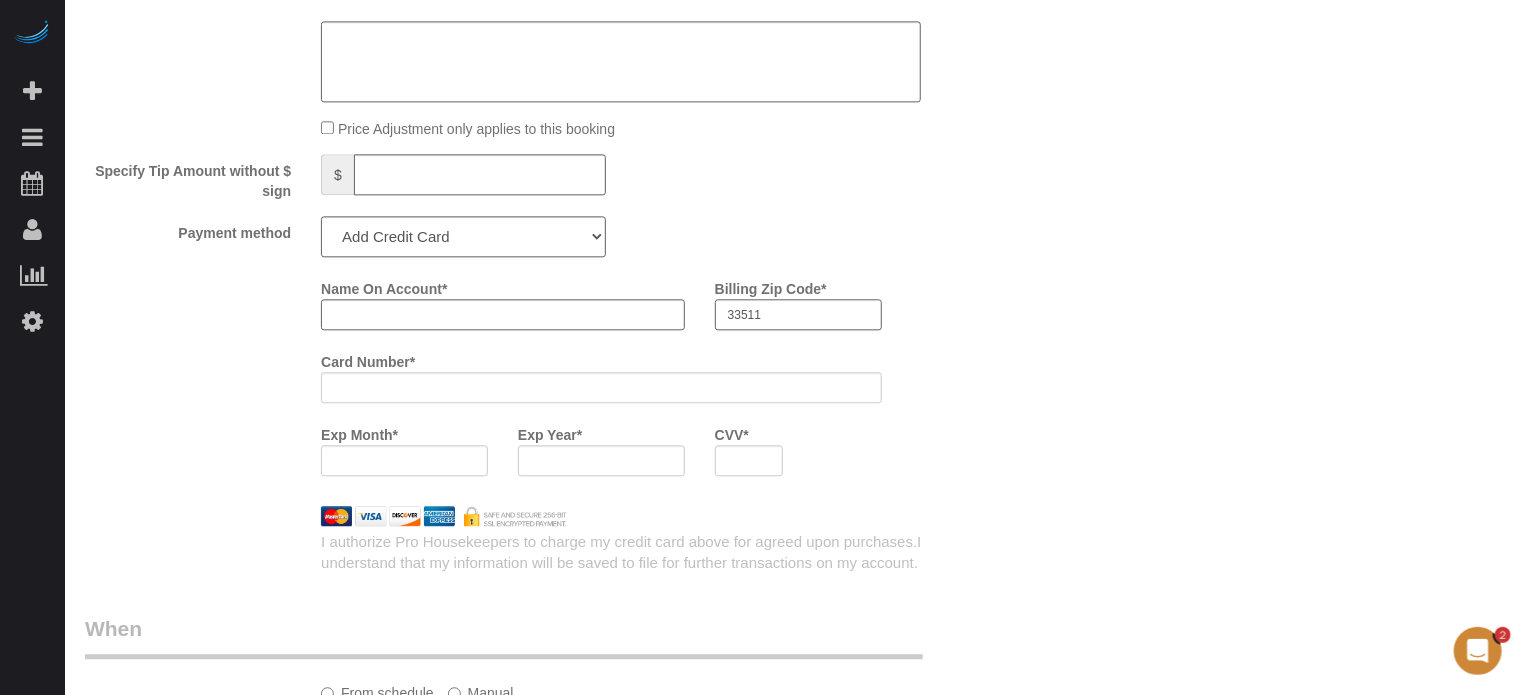 click on "33511" at bounding box center (798, 314) 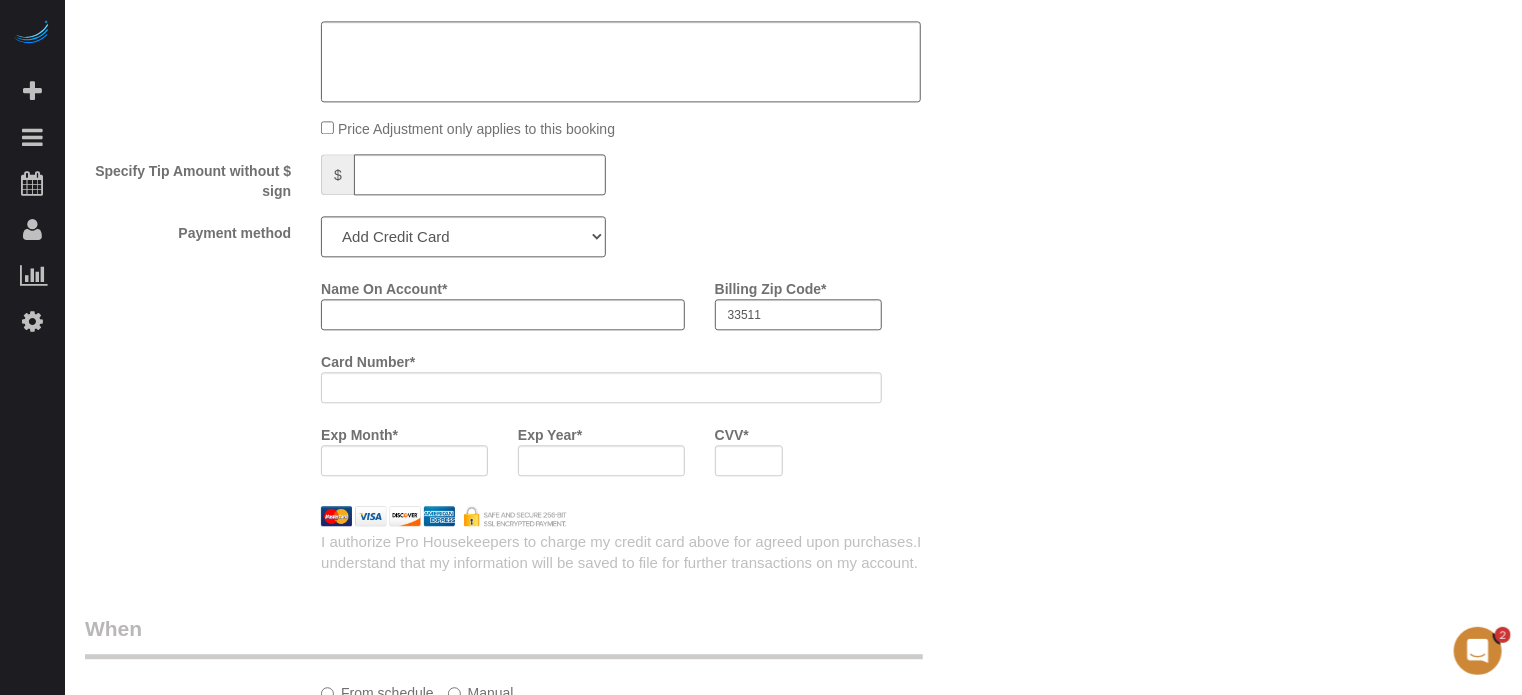 click on "Name On Account *
Billing Zip Code *
33511
Card Number *
Exp Month *
Exp Year *
CVV *" at bounding box center [660, 381] 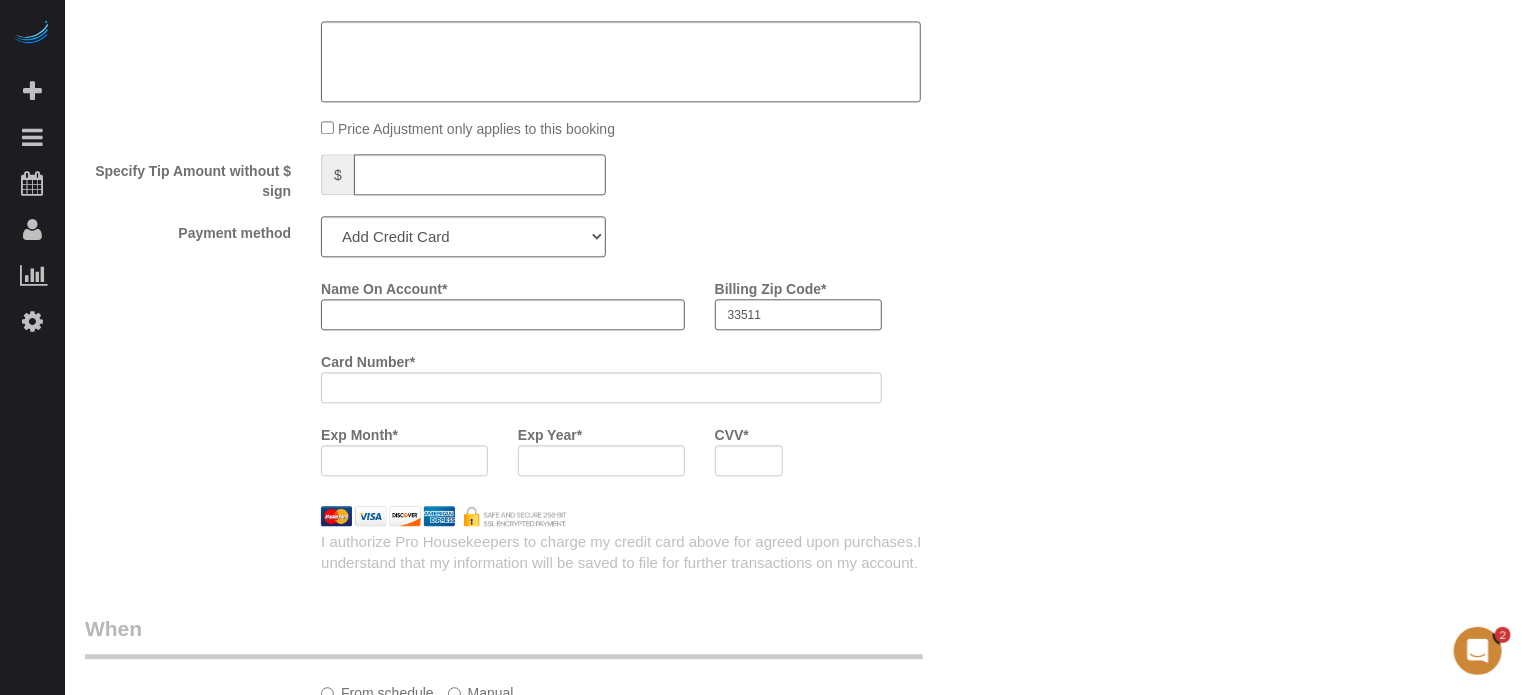 click on "33511" at bounding box center [798, 314] 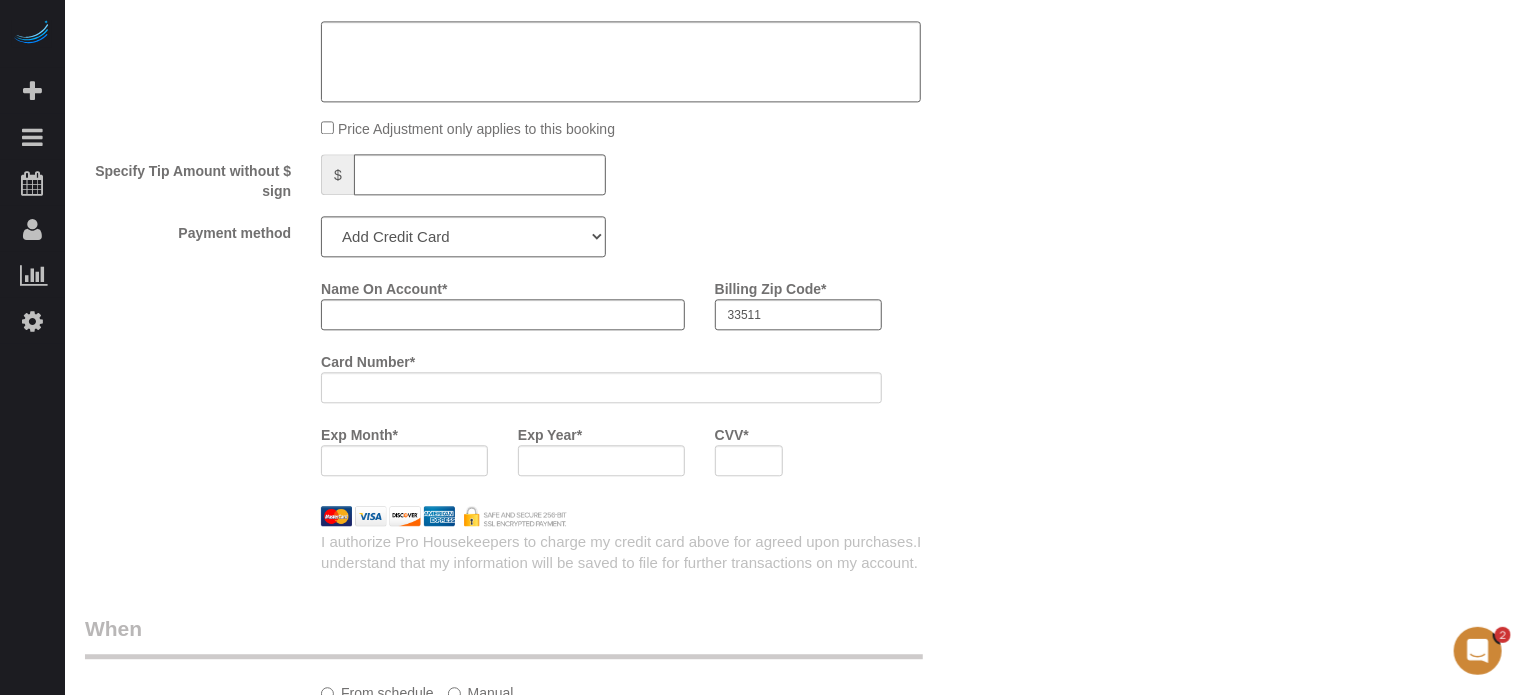 click on "Name On Account *
Billing Zip Code *
33511
Card Number *
Exp Month *
Exp Year *
CVV *" at bounding box center (660, 381) 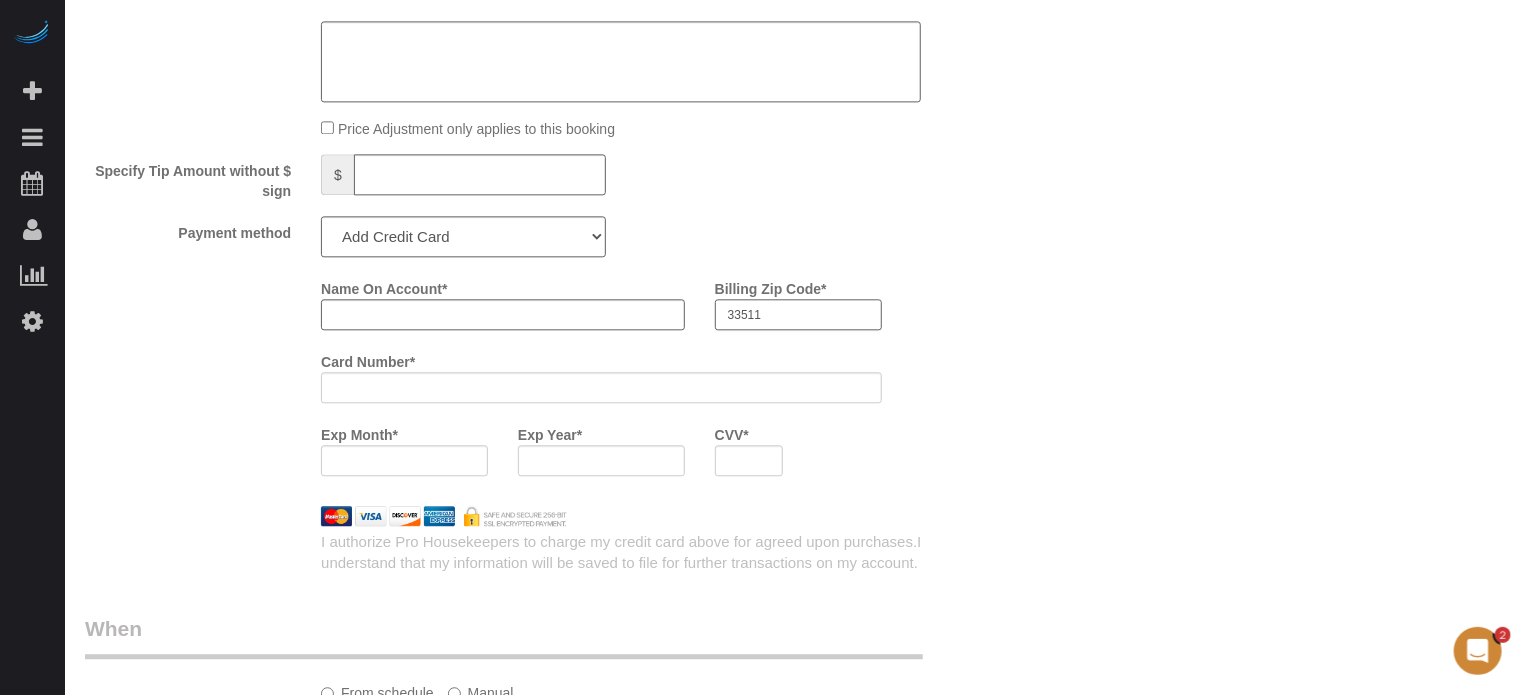 click on "33511" at bounding box center [798, 314] 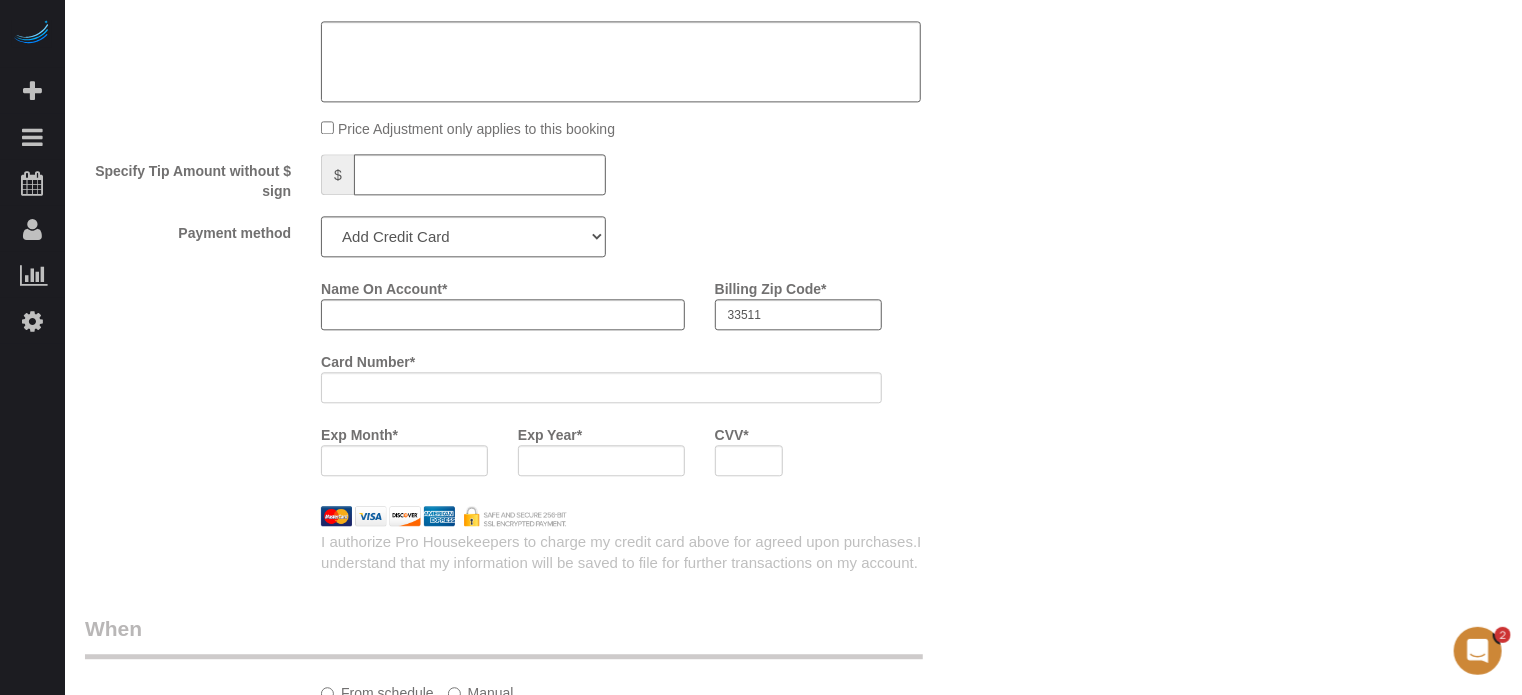 click on "Name On Account *
Billing Zip Code *
33511
Card Number *
Exp Month *
Exp Year *
CVV *" at bounding box center (660, 381) 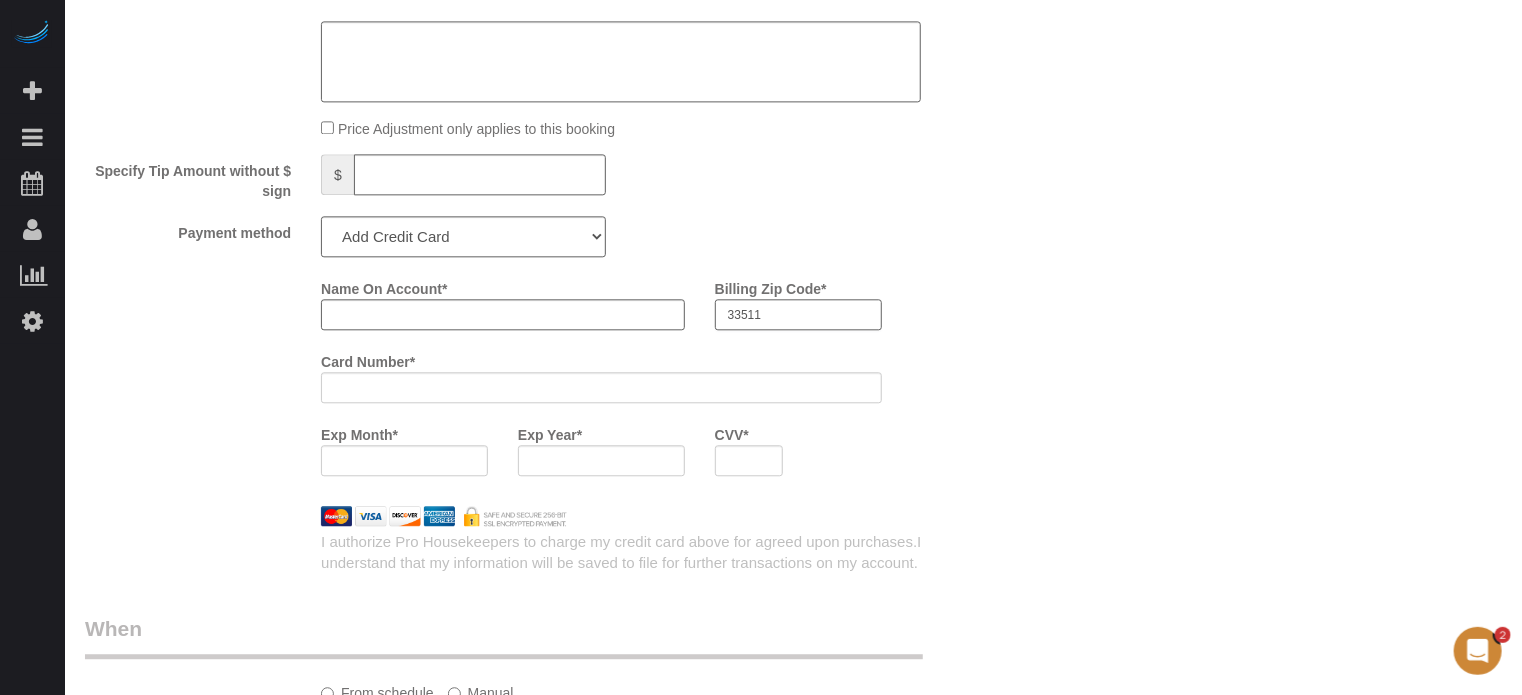 click on "33511" at bounding box center (798, 314) 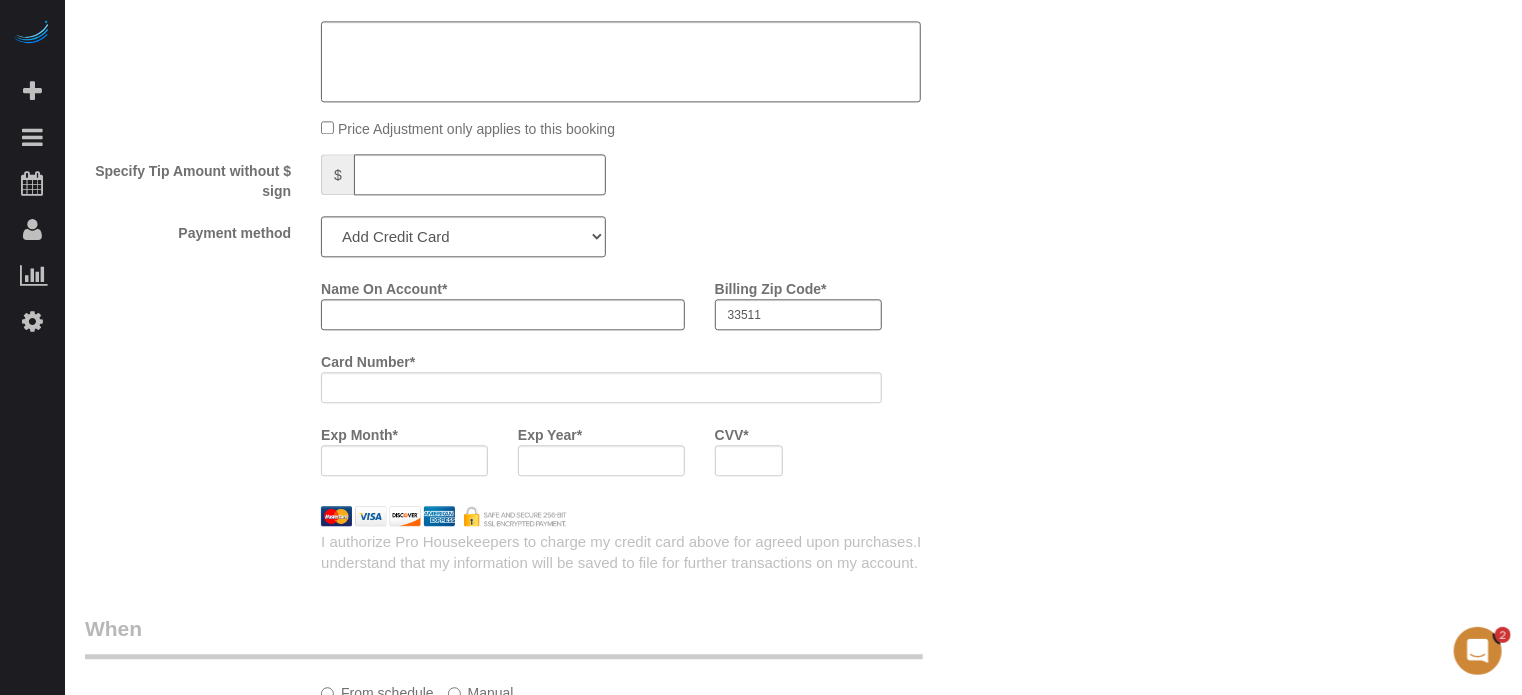 click on "Name On Account *
Billing Zip Code *
33511
Card Number *
Exp Month *
Exp Year *
CVV *" at bounding box center (660, 381) 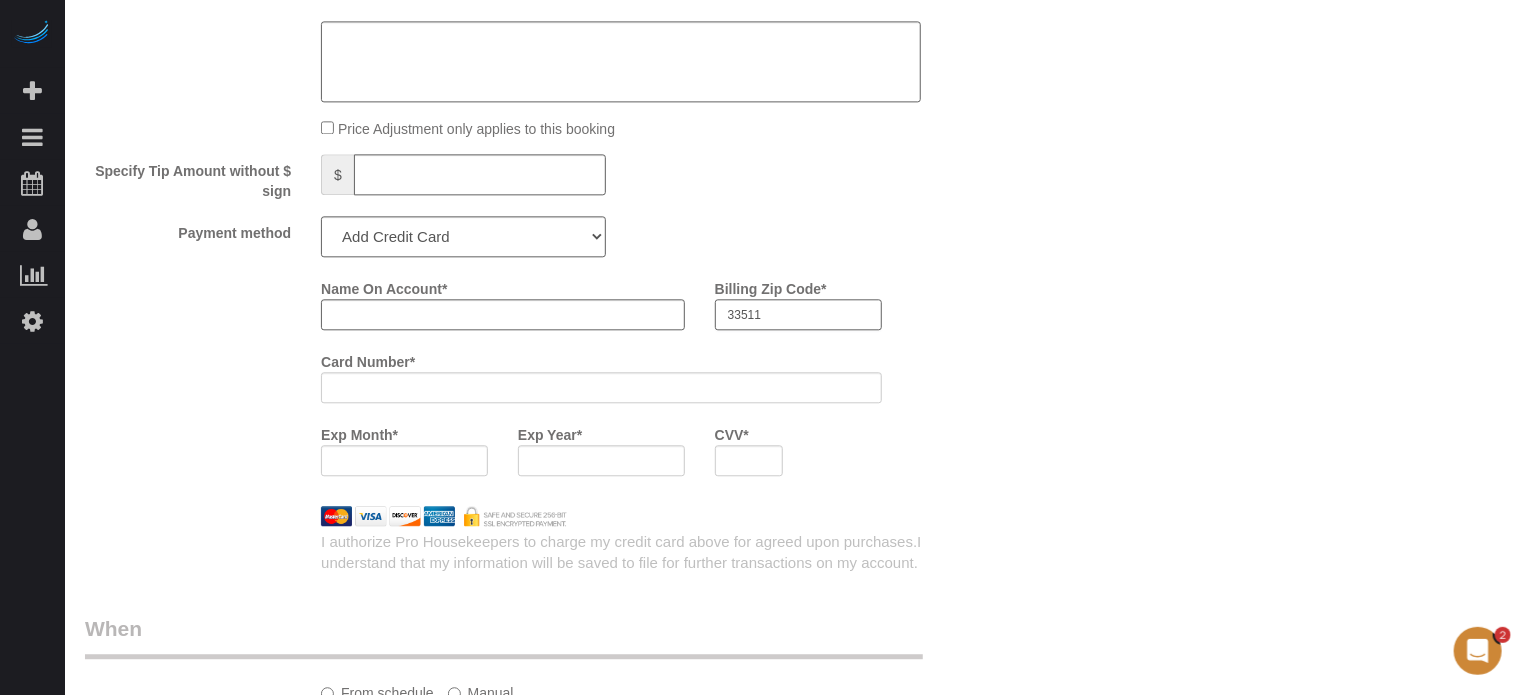 click on "33511" at bounding box center (798, 314) 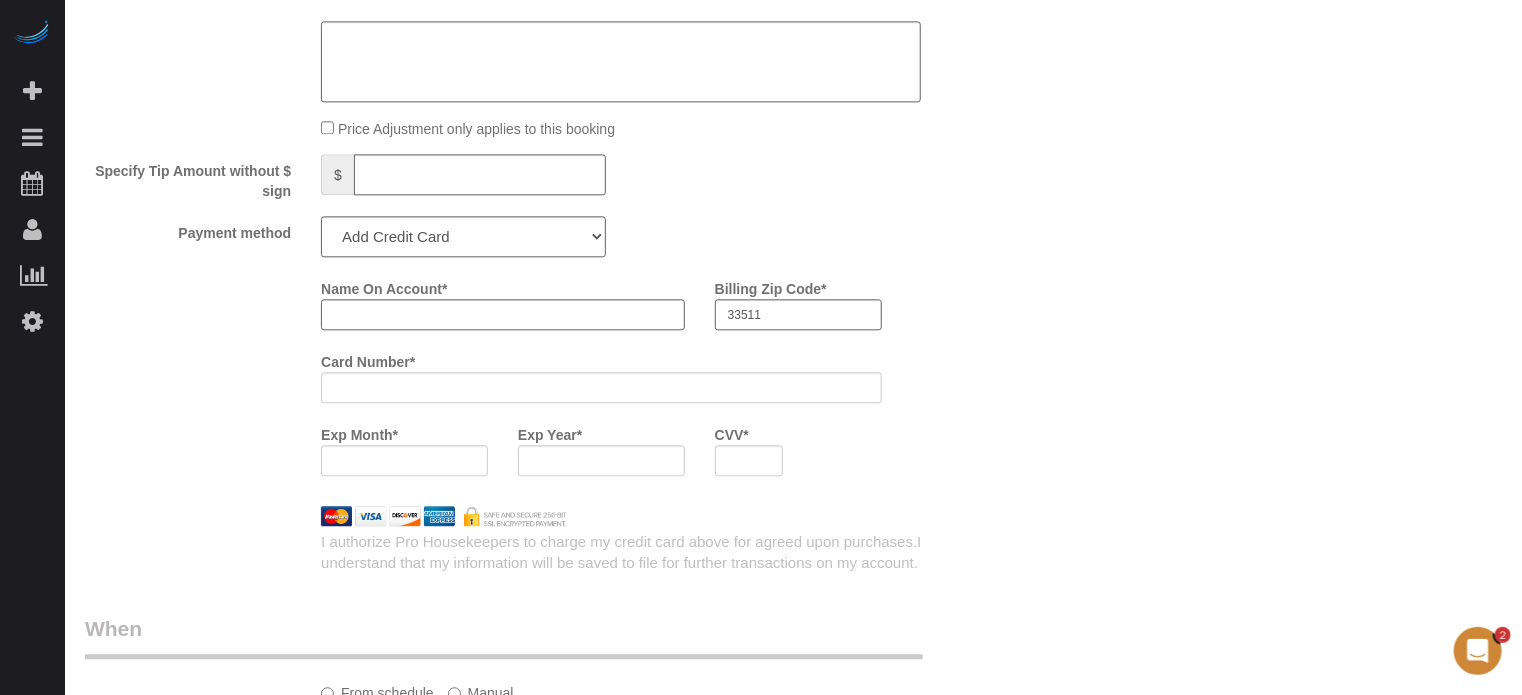 click on "Name On Account *
Billing Zip Code *
33511
Card Number *
Exp Month *
Exp Year *
CVV *" at bounding box center [660, 381] 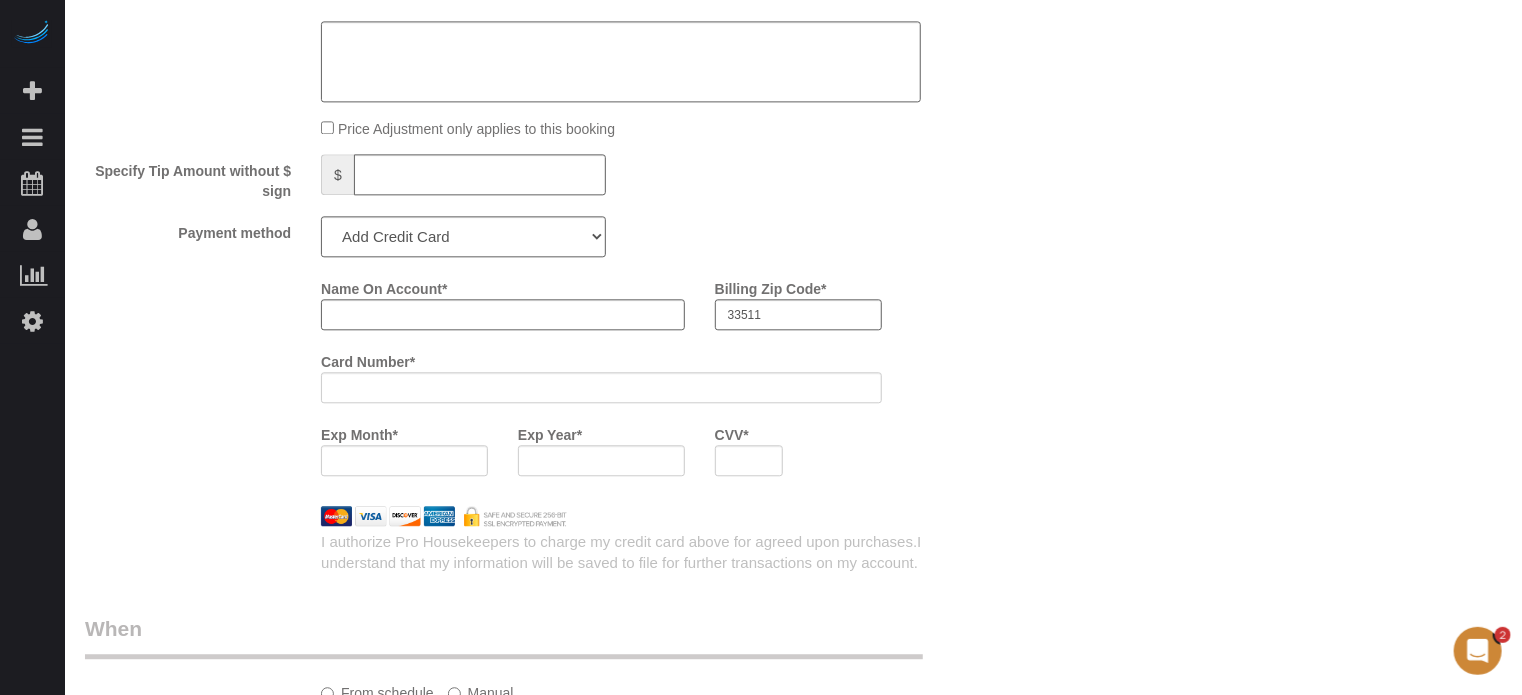 click on "Name On Account *
Billing Zip Code *
33511
Card Number *
Exp Month *
Exp Year *
CVV *" at bounding box center [660, 381] 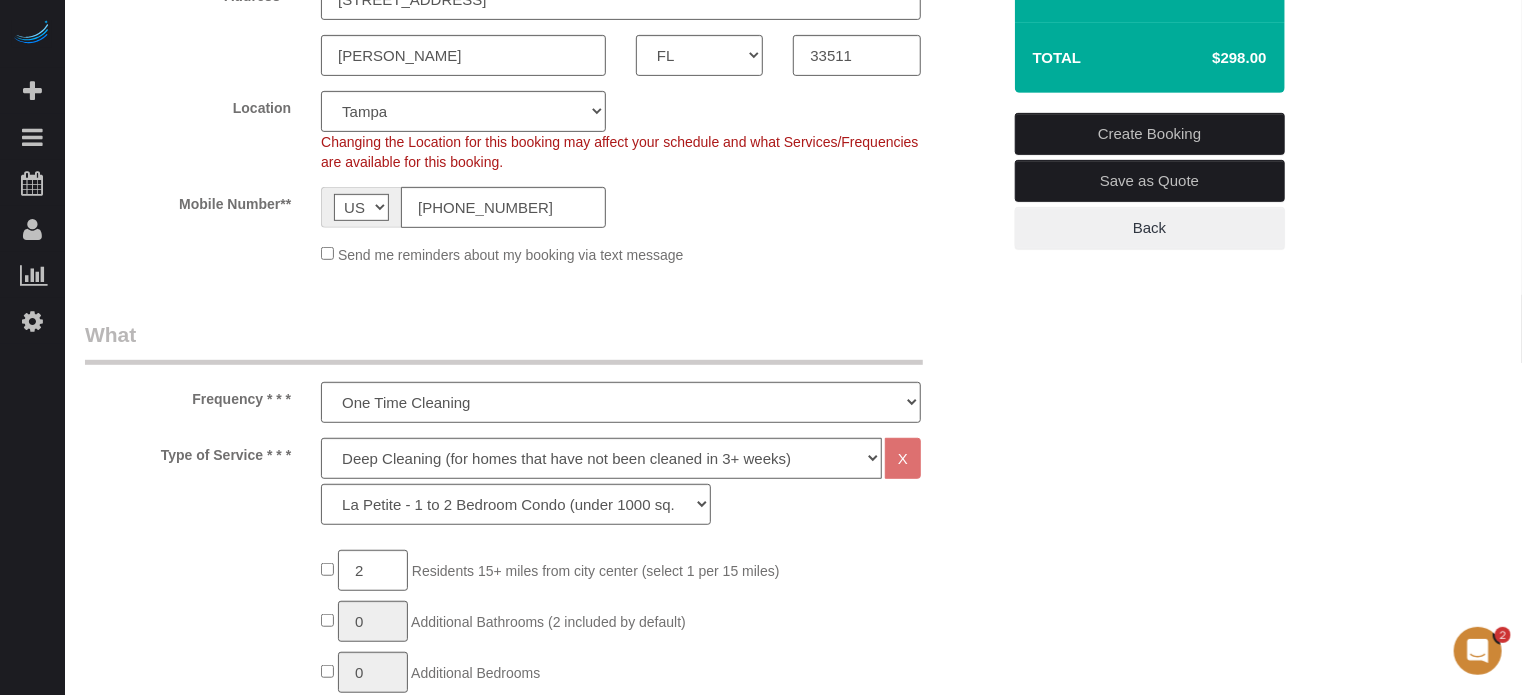 scroll, scrollTop: 0, scrollLeft: 0, axis: both 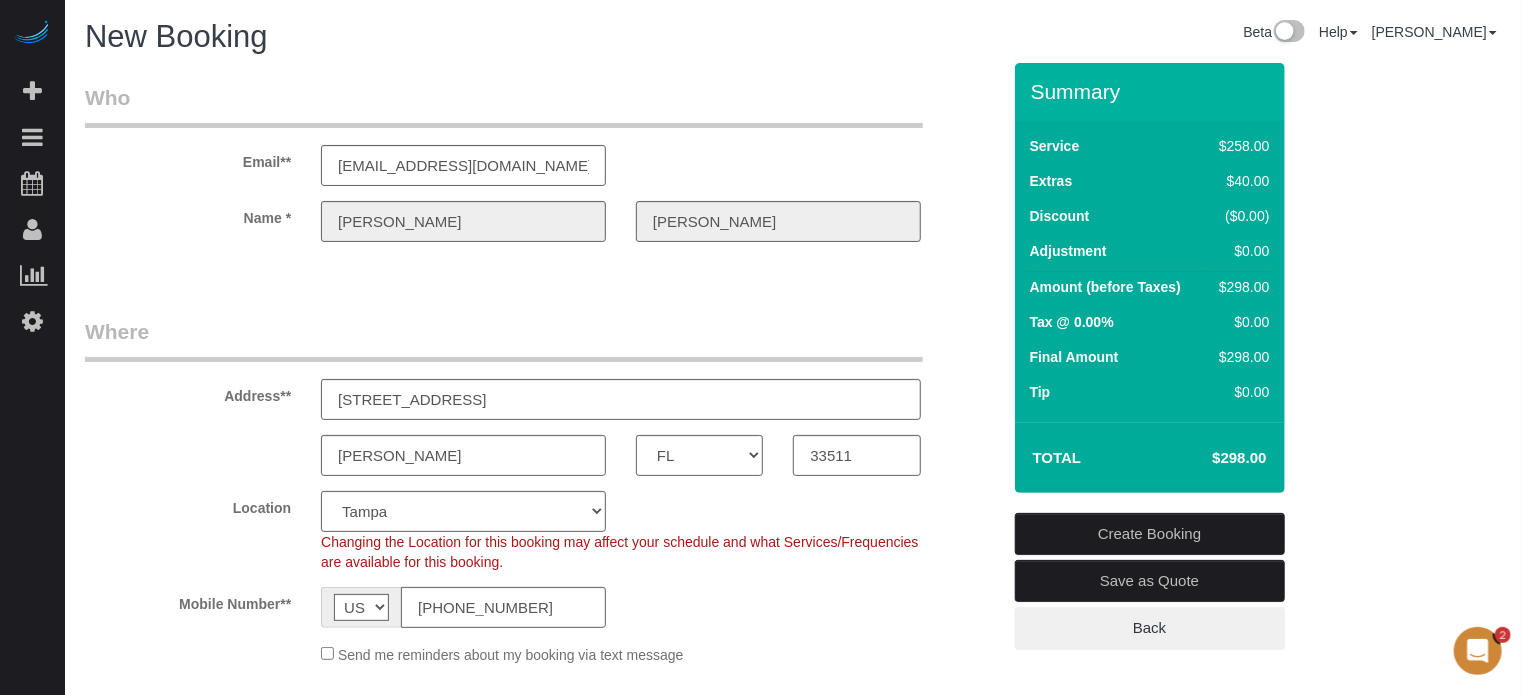 click on "Where" at bounding box center (504, 339) 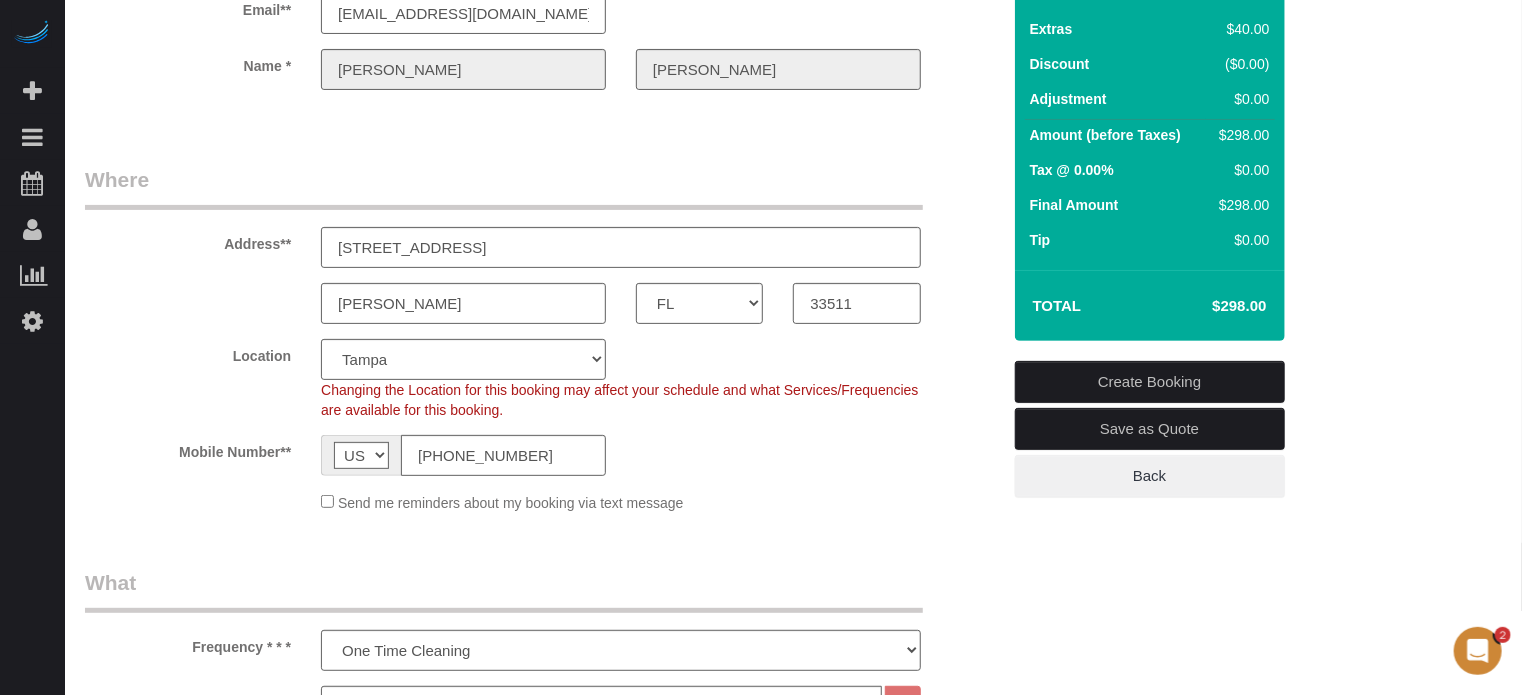 scroll, scrollTop: 100, scrollLeft: 0, axis: vertical 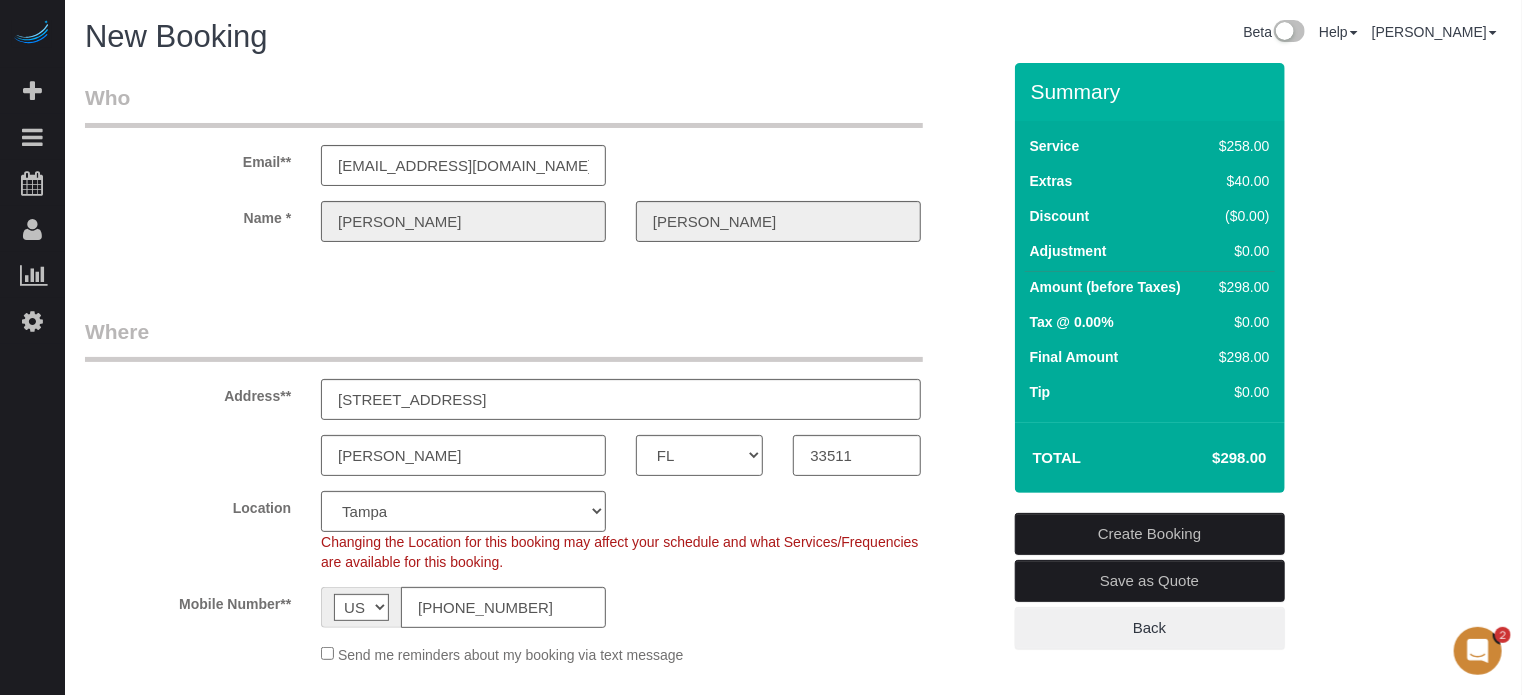 click on "Who
Email**
gopac9204@aol.com
Name *
Kyle
Miller
Where
Address**
3401 Magenta Way, Apt 9
Brandon
AK
AL
AR
AZ
CA
CO
CT
DC
DE
FL
GA
HI
IA
ID
IL
IN
KS
KY
LA
MA
MD
ME
MI
MN
MO
MS
MT
NC
ND
NE" at bounding box center [793, 2219] 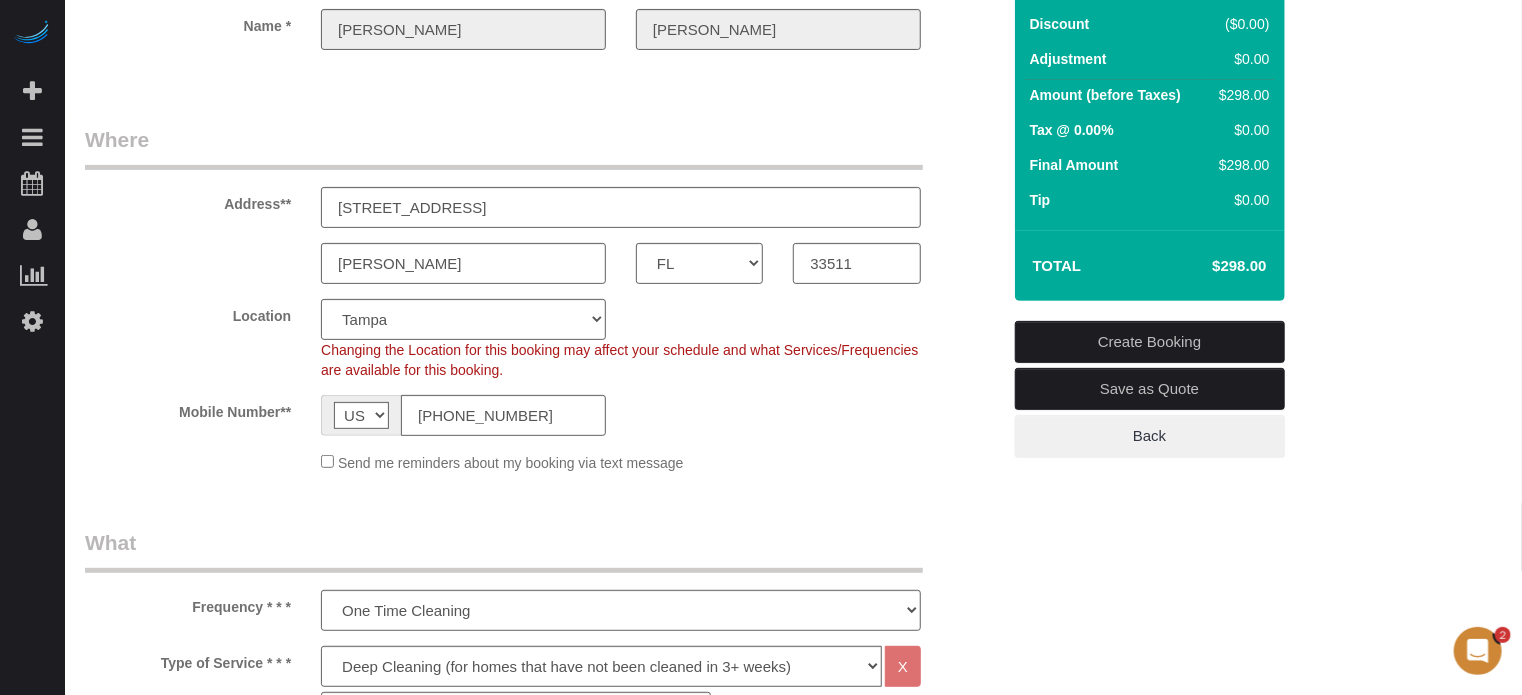 scroll, scrollTop: 235, scrollLeft: 0, axis: vertical 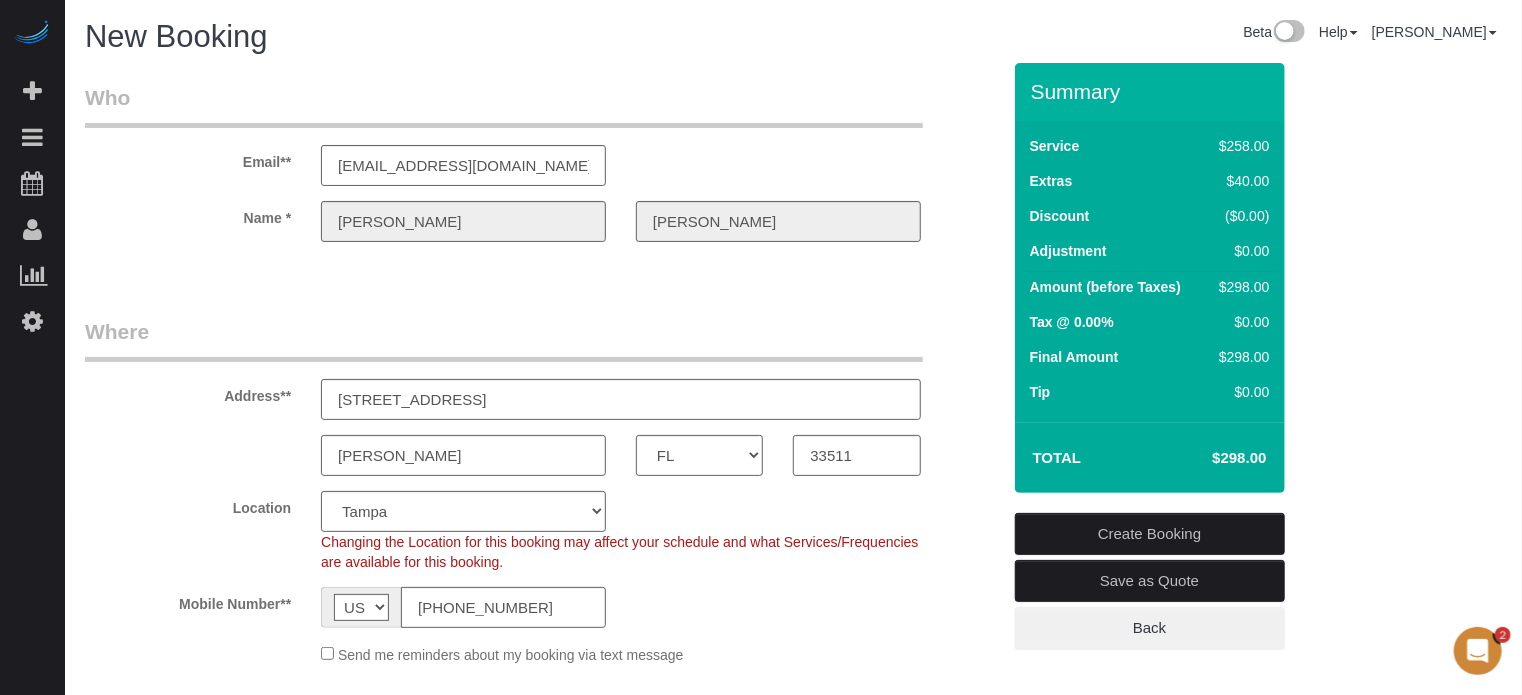 click on "Who
Email**
gopac9204@aol.com
Name *
Kyle
Miller
Where
Address**
3401 Magenta Way, Apt 9
Brandon
AK
AL
AR
AZ
CA
CO
CT
DC
DE
FL
GA
HI
IA
ID
IL
IN
KS
KY
LA
MA
MD
ME
MI
MN
MO
MS
MT
NC
ND
NE" at bounding box center [793, 2219] 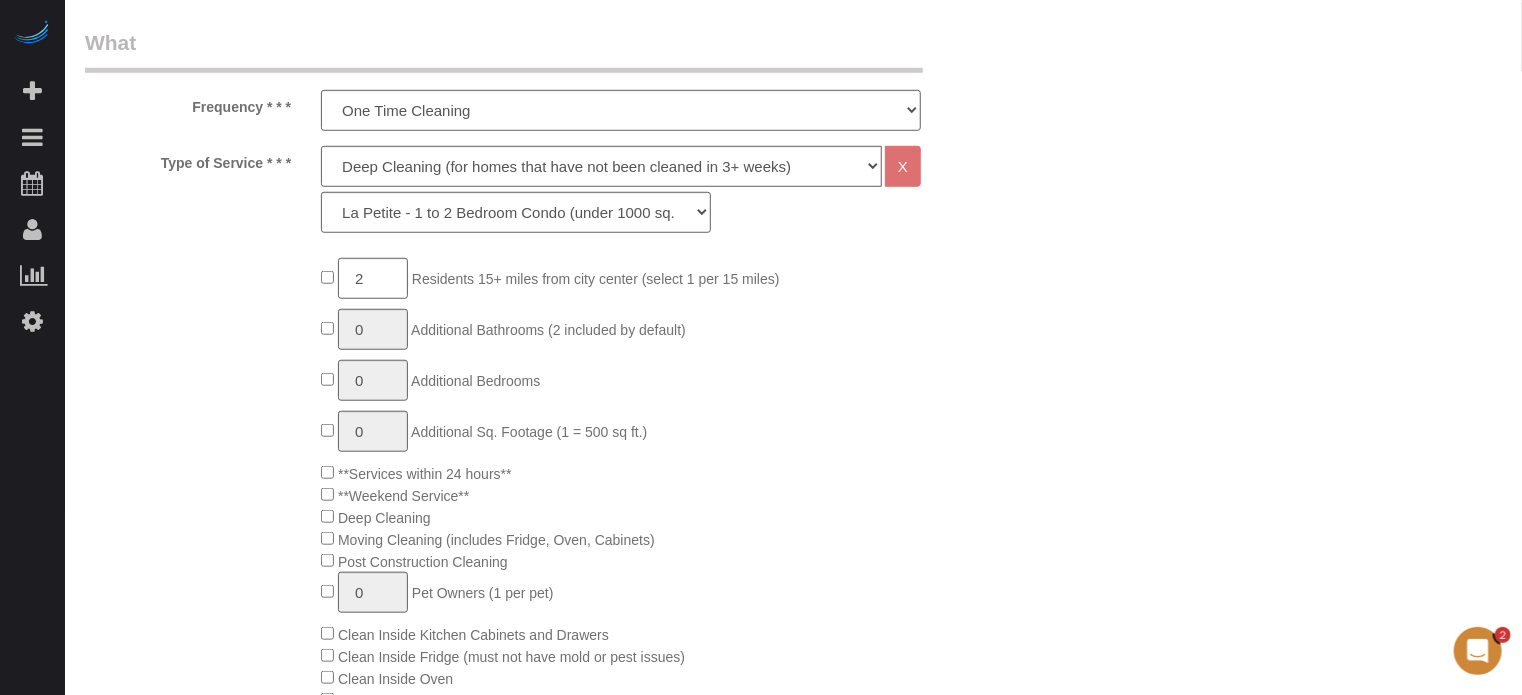 scroll, scrollTop: 800, scrollLeft: 0, axis: vertical 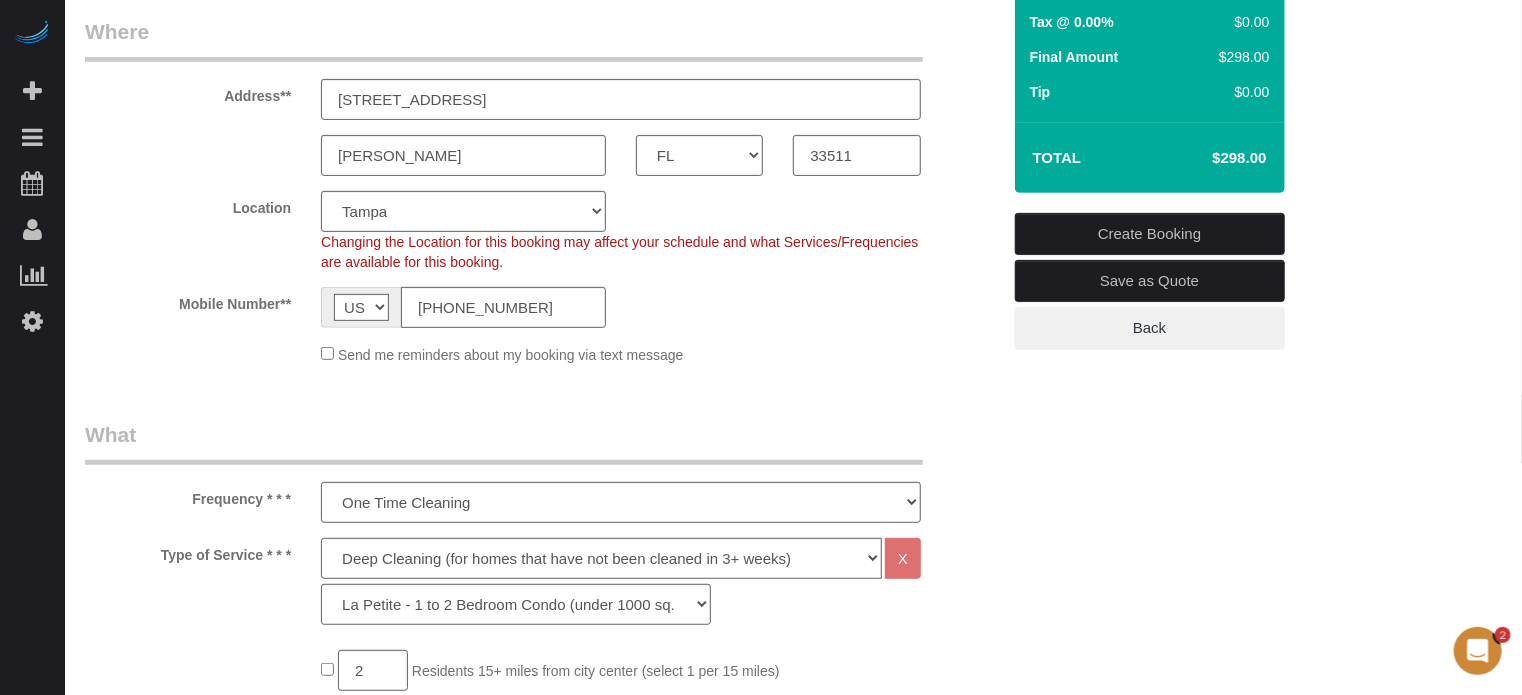 click on "Send me reminders about my booking via text message" 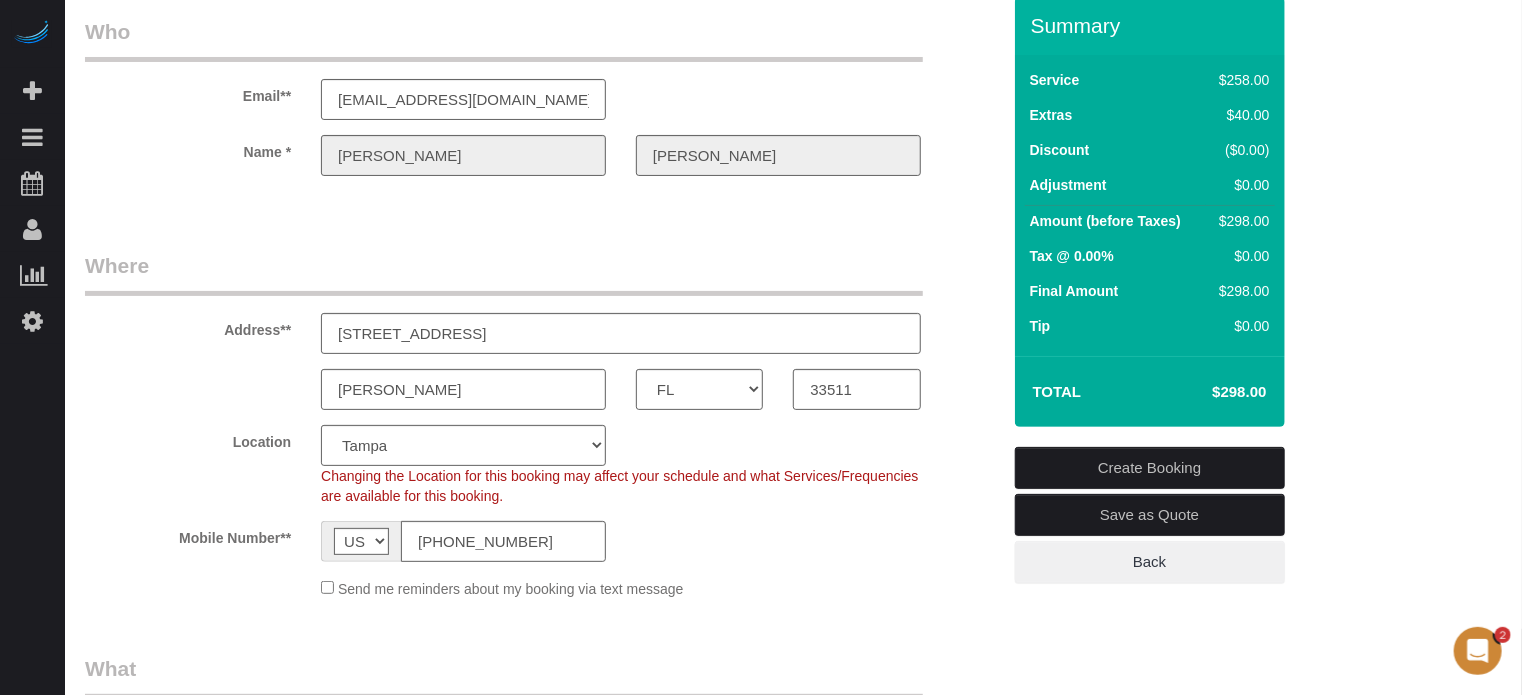 scroll, scrollTop: 0, scrollLeft: 0, axis: both 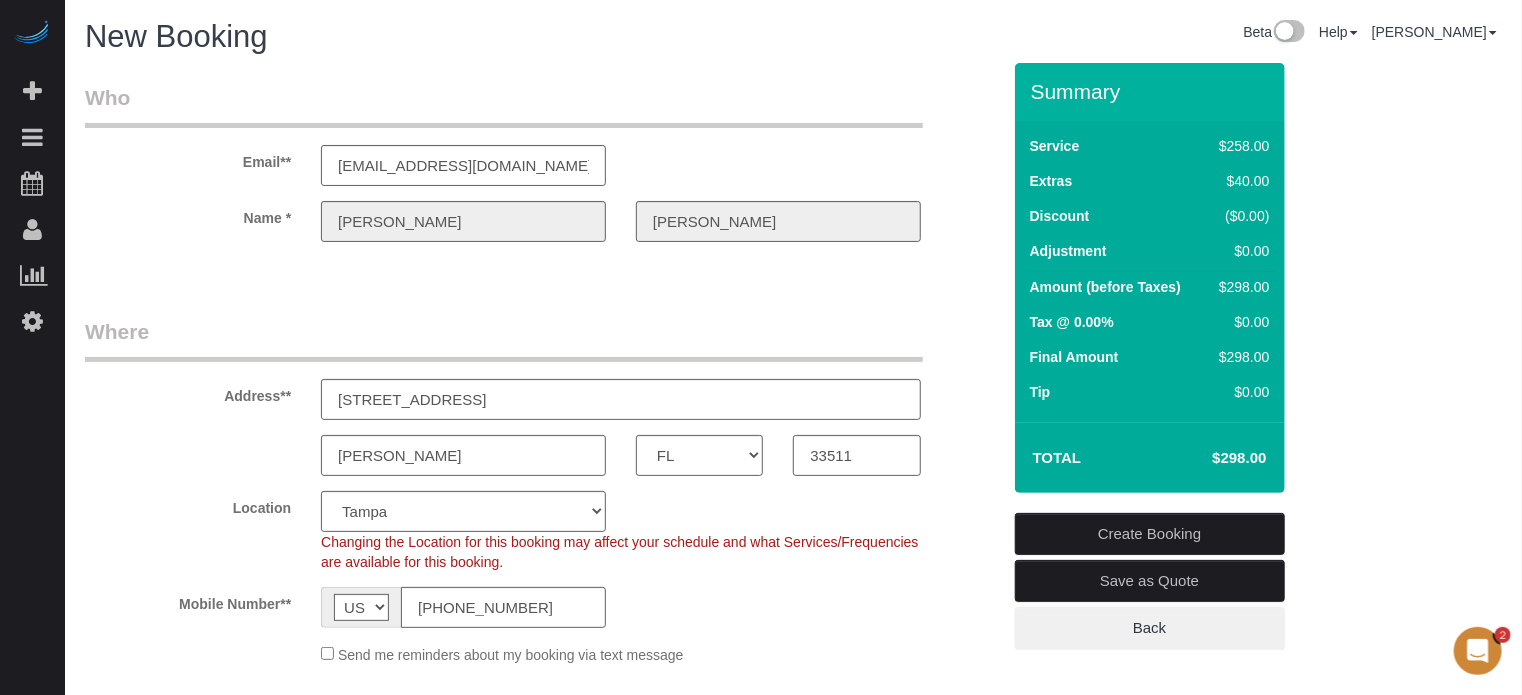 click on "Address**
3401 Magenta Way, Apt 9" at bounding box center (542, 368) 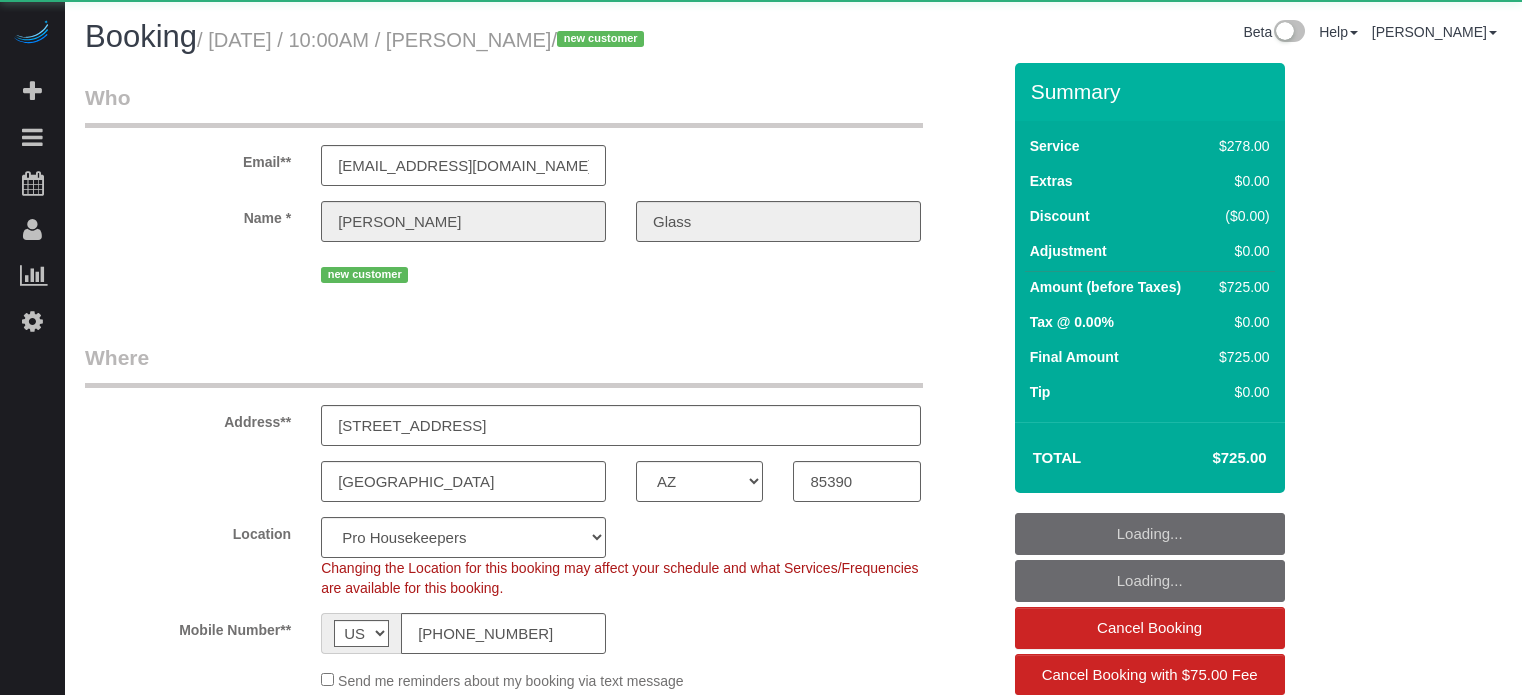 select on "AZ" 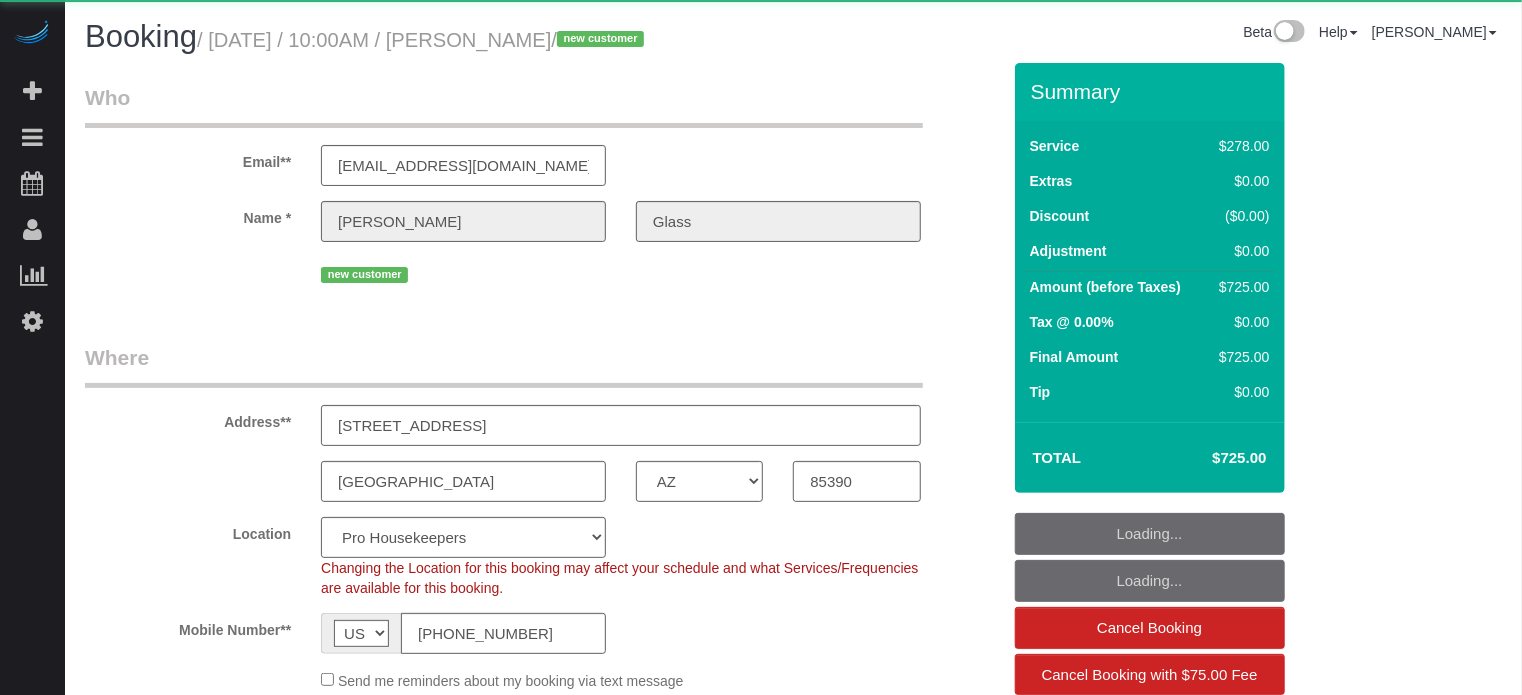 select on "object:655" 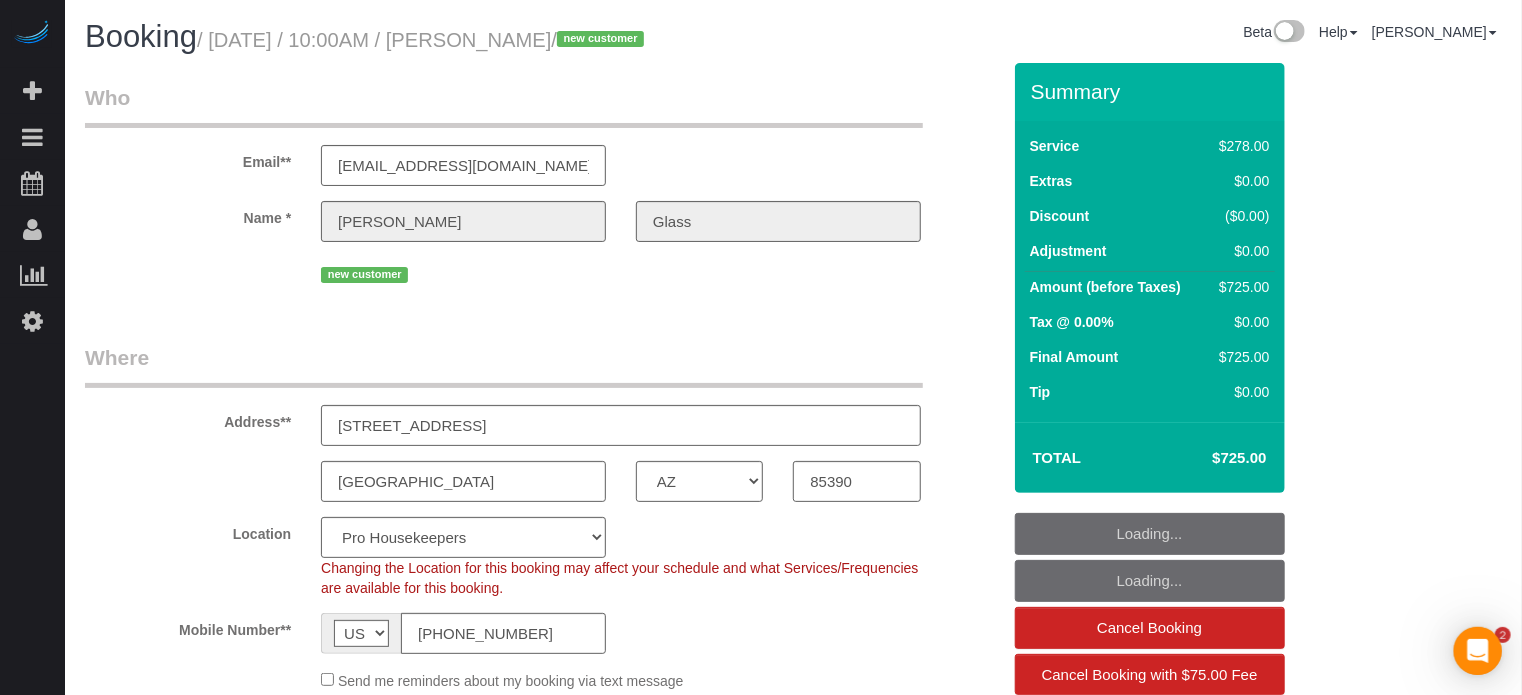 scroll, scrollTop: 0, scrollLeft: 0, axis: both 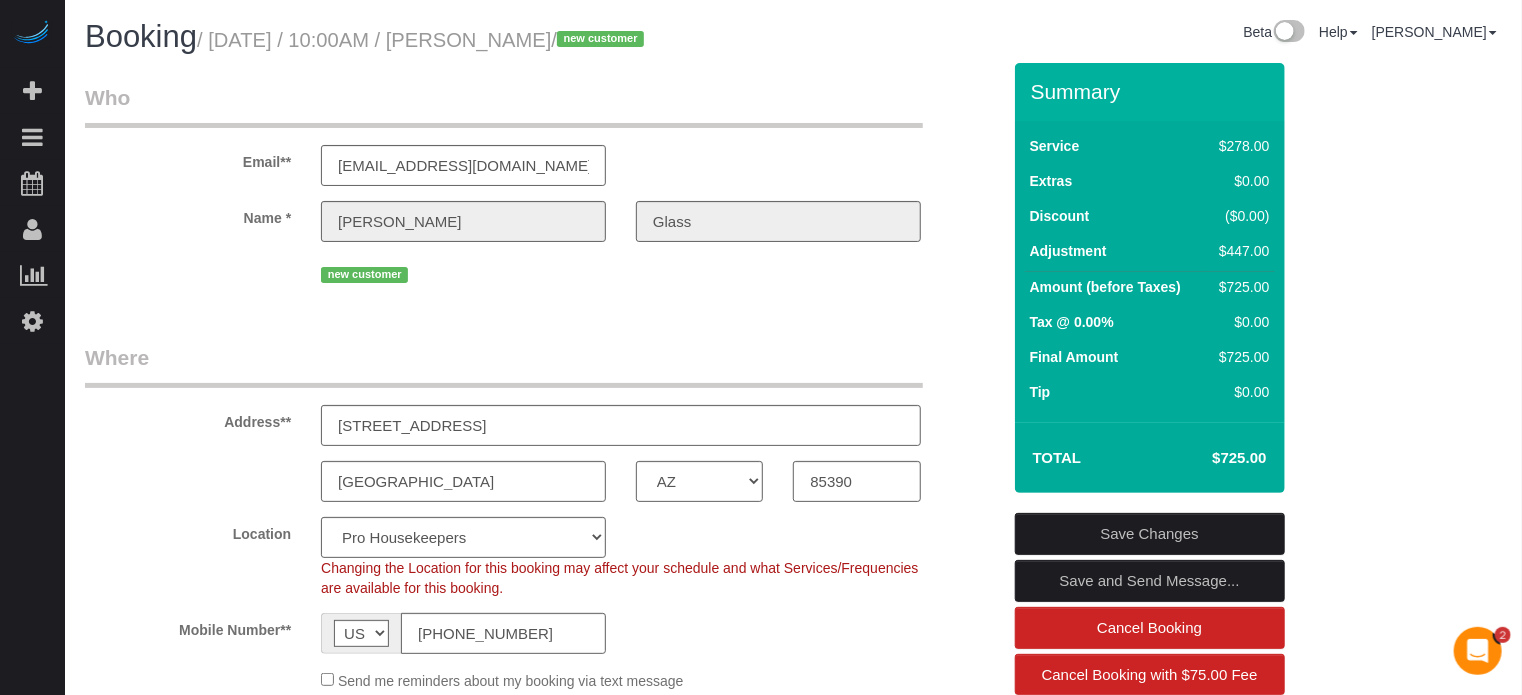 click on "Address**
2040 W Vista Dr, Wickenburg, AZ 85390, USA" at bounding box center [542, 394] 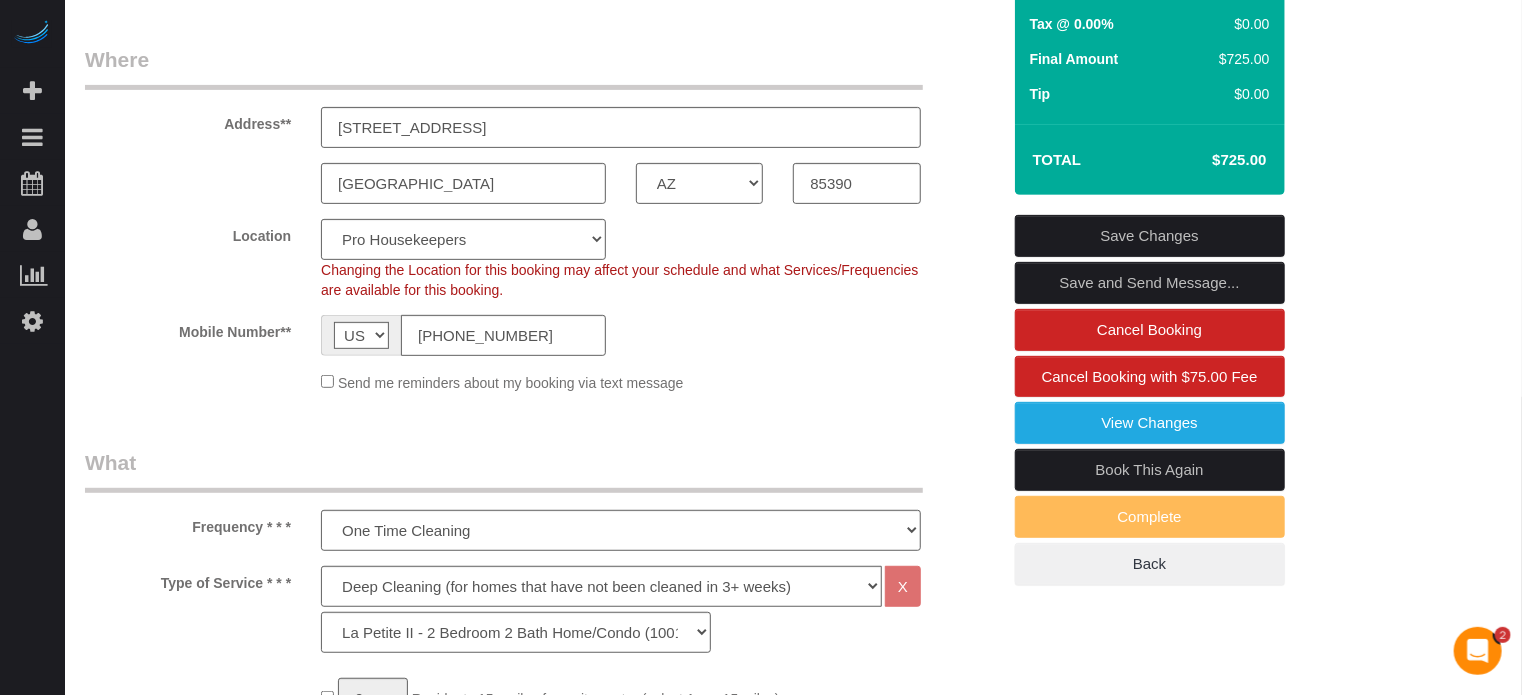scroll, scrollTop: 0, scrollLeft: 0, axis: both 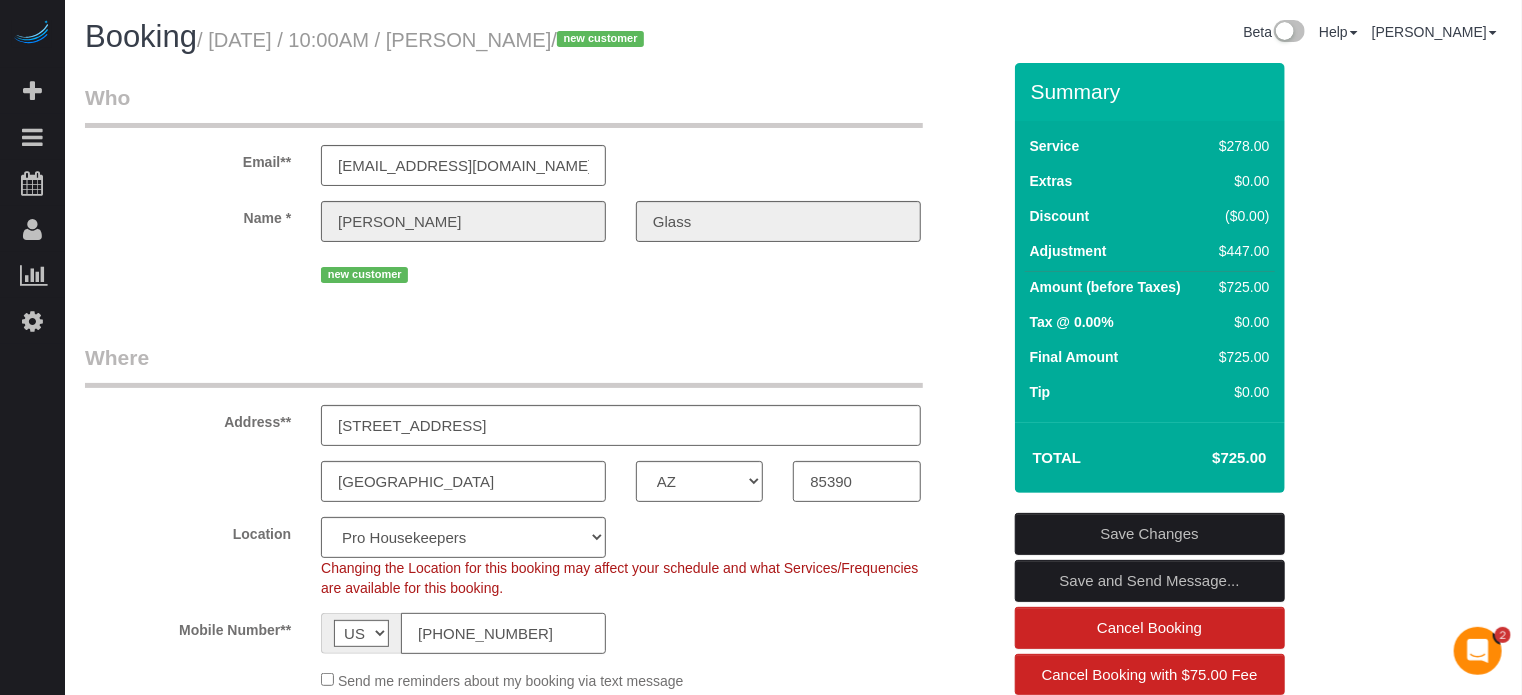 click on "[PHONE_NUMBER]" 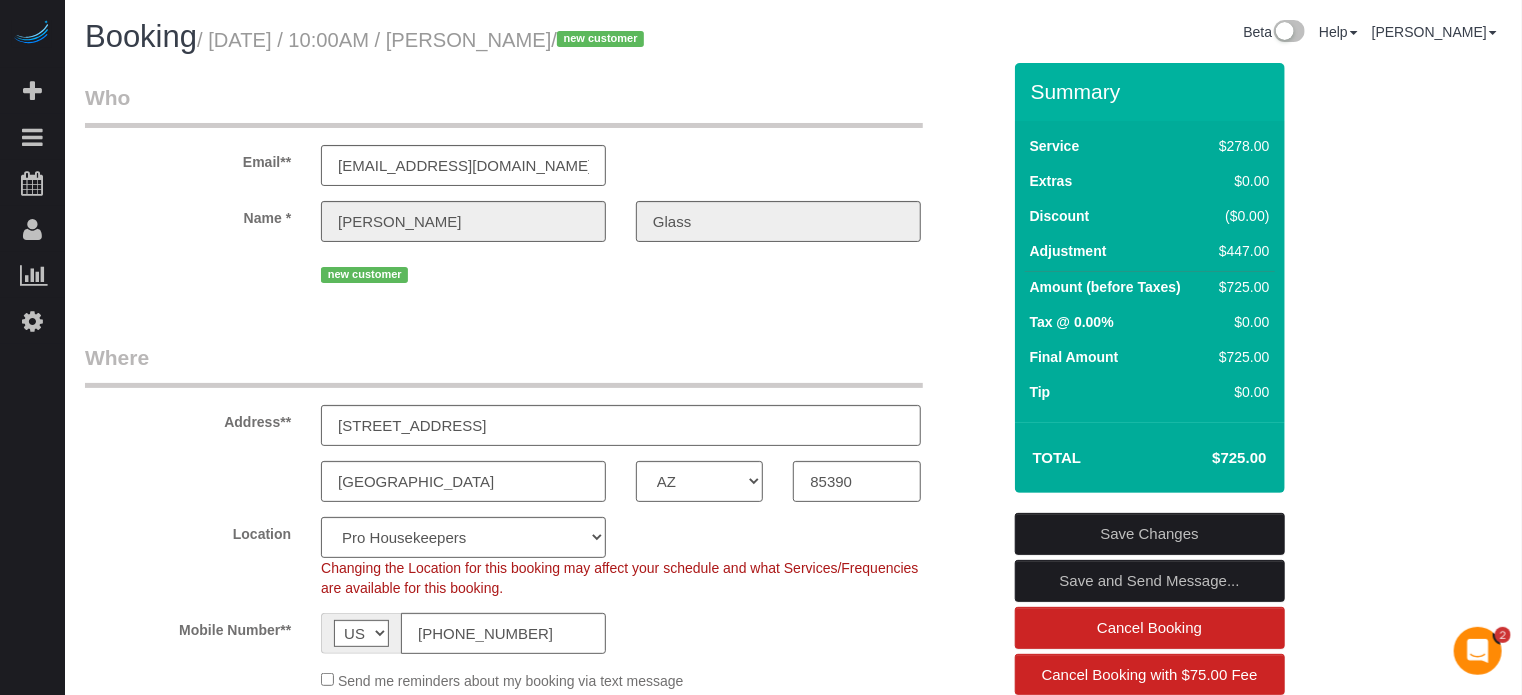 click on "Who
Email**
silvergrimes@gmail.com
Name *
Sylvia
Glass
new customer
Where
Address**
2040 W Vista Dr, Wickenburg, AZ 85390, USA
Wickenburg
AK
AL
AR
AZ
CA
CO
CT
DC
DE
FL
GA
HI
IA
ID
IL
IN
KS
KY
LA
MA
MD
ME
MI
MN
MO
MS
MT" at bounding box center (793, 2082) 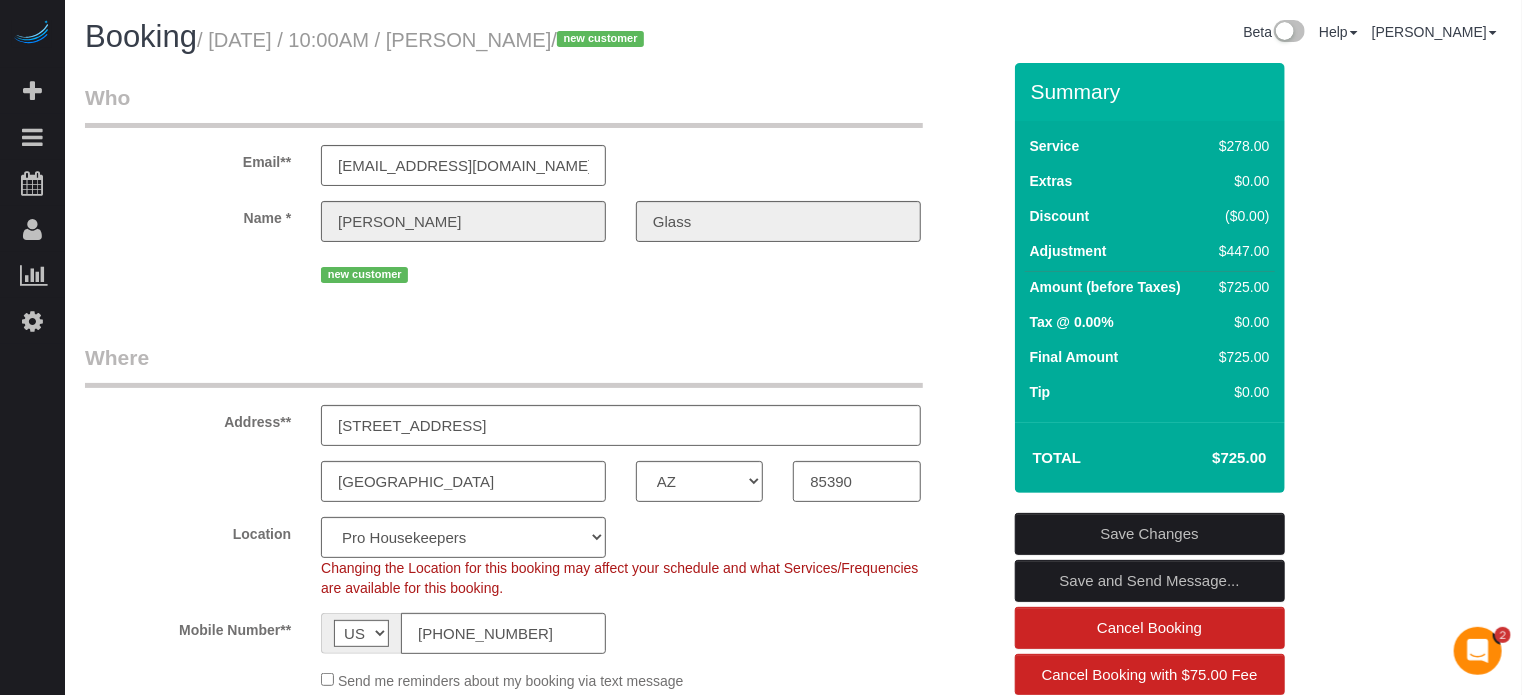 drag, startPoint x: 1482, startPoint y: 304, endPoint x: 1416, endPoint y: 297, distance: 66.37017 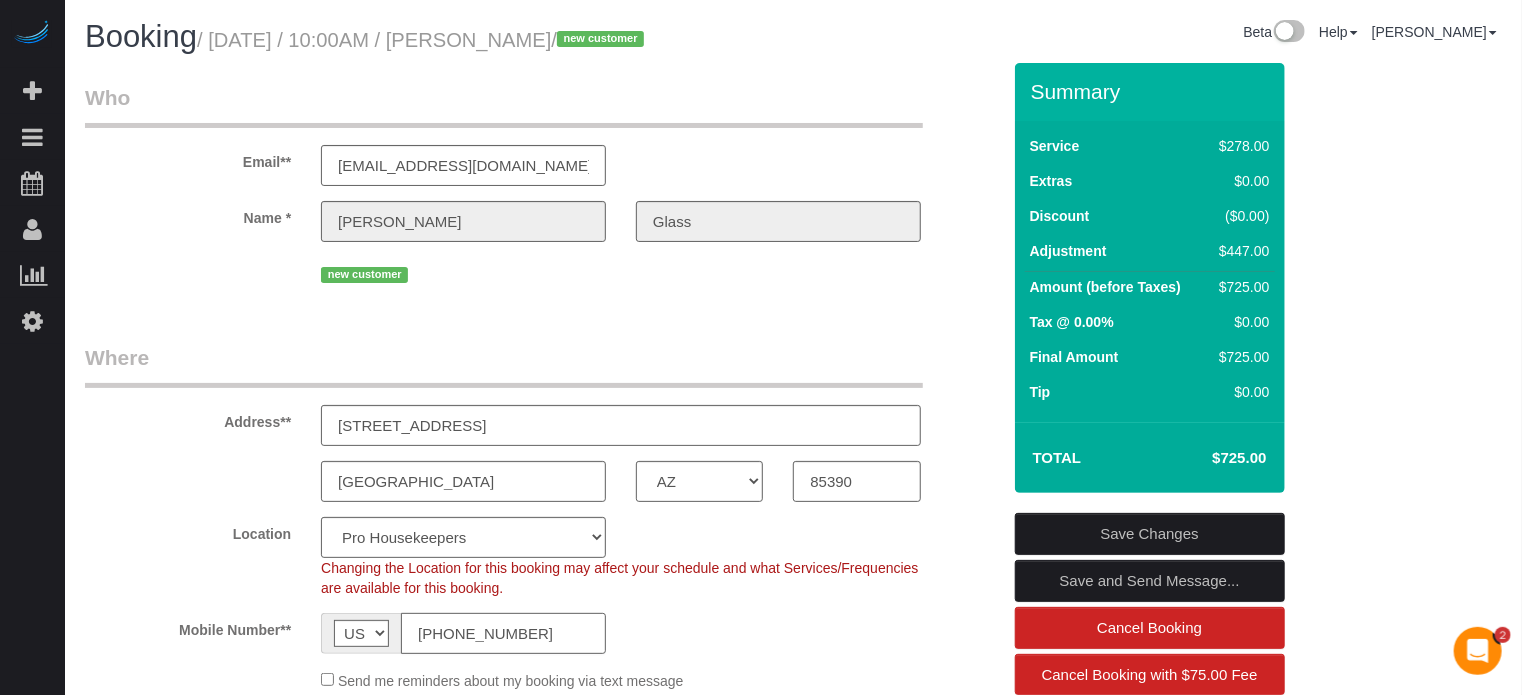 click on "[PHONE_NUMBER]" 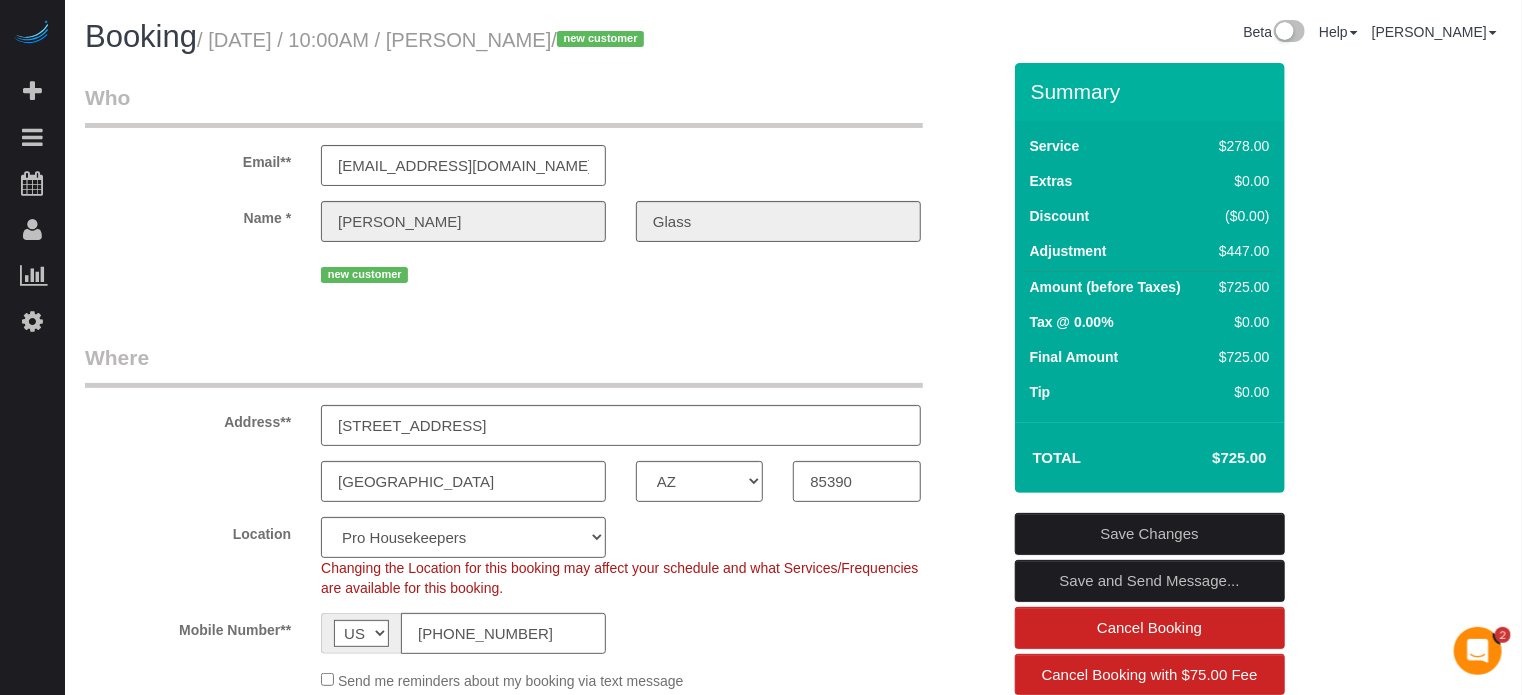 drag, startPoint x: 1431, startPoint y: 443, endPoint x: 1413, endPoint y: 443, distance: 18 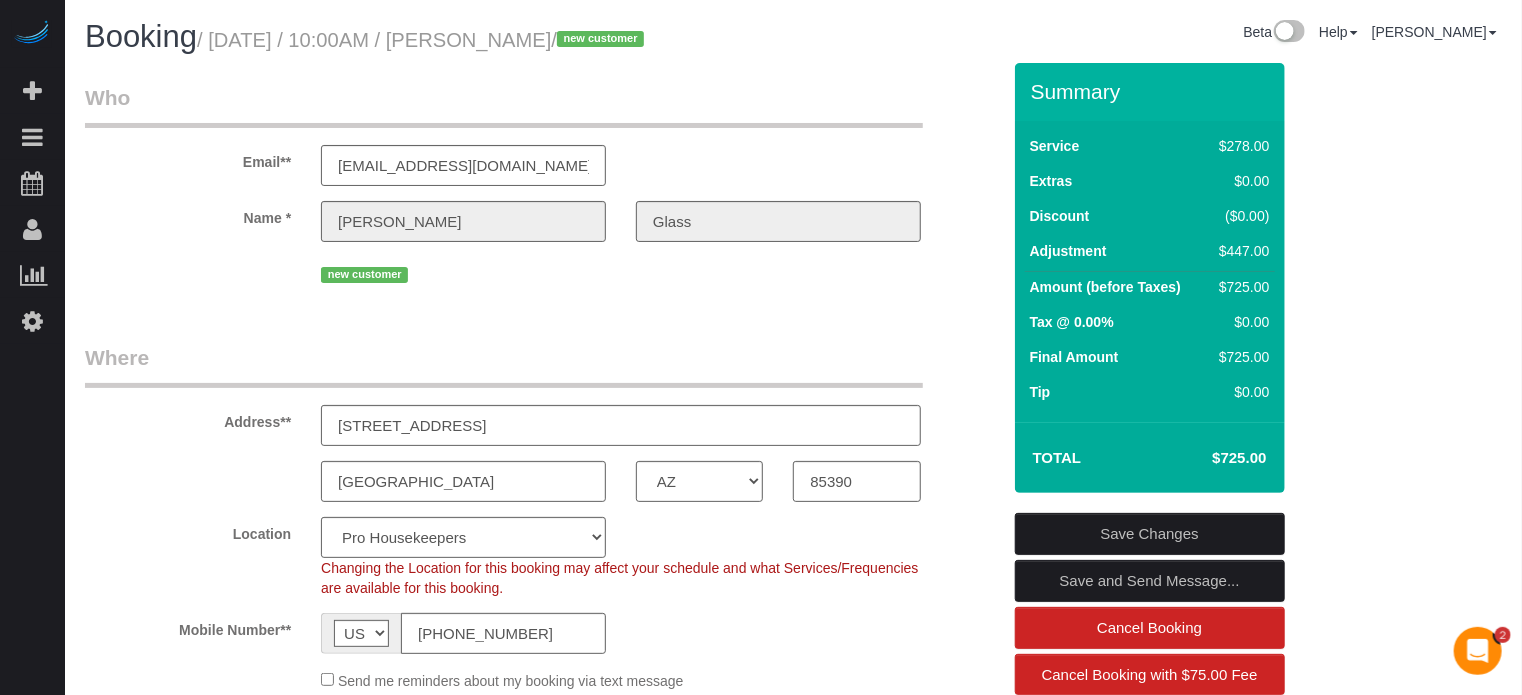 click on "Who
Email**
silvergrimes@gmail.com
Name *
Sylvia
Glass
new customer
Where
Address**
2040 W Vista Dr, Wickenburg, AZ 85390, USA
Wickenburg
AK
AL
AR
AZ
CA
CO
CT
DC
DE
FL
GA
HI
IA
ID
IL
IN
KS
KY
LA
MA
MD
ME
MI
MN
MO
MS
MT" at bounding box center [793, 2082] 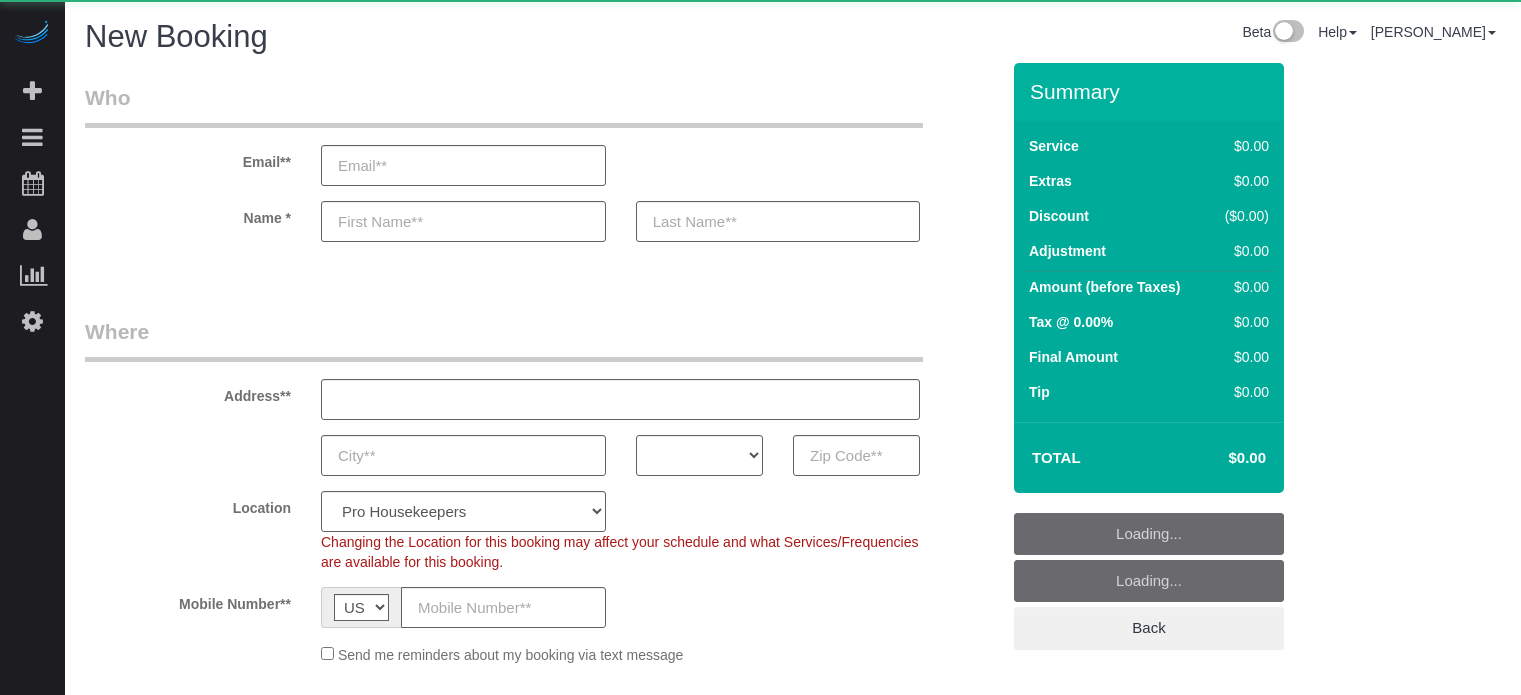 select on "4" 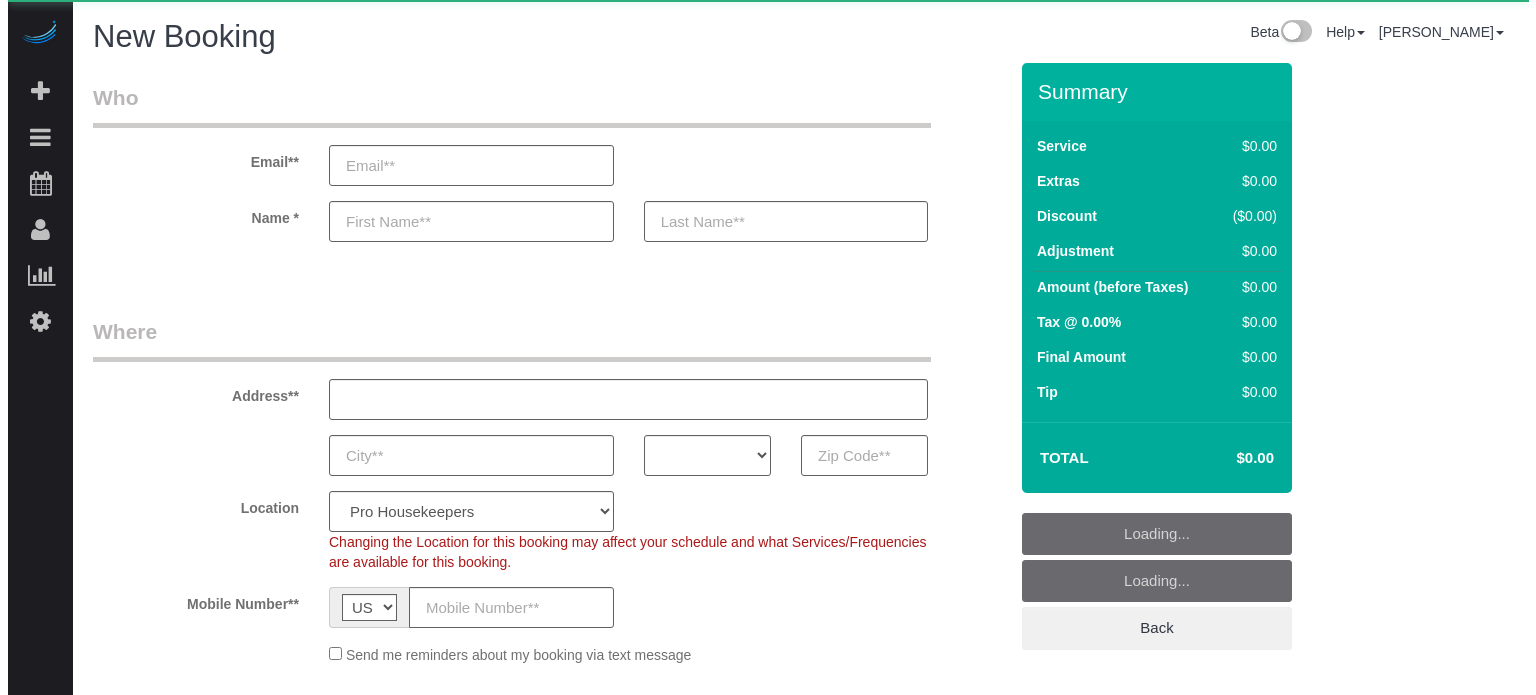 scroll, scrollTop: 0, scrollLeft: 0, axis: both 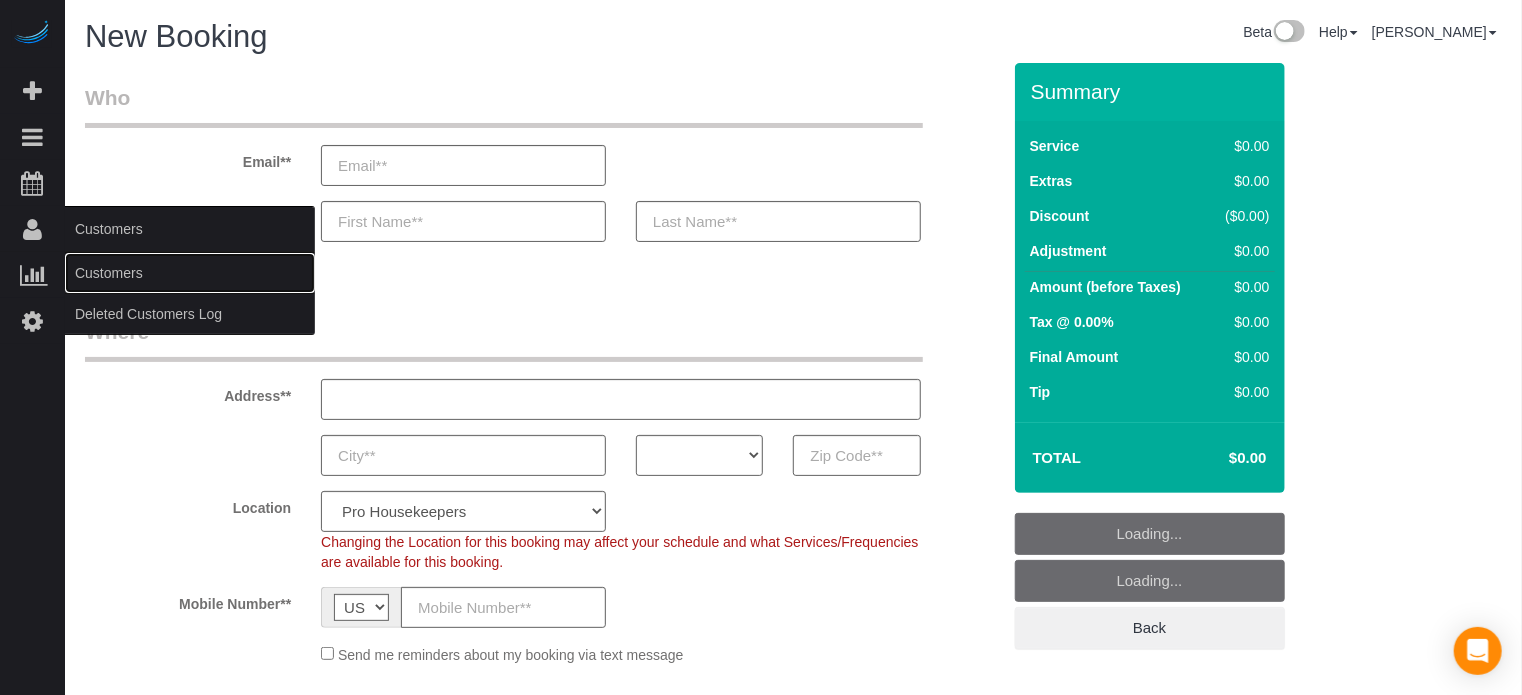 click on "Customers" at bounding box center (190, 273) 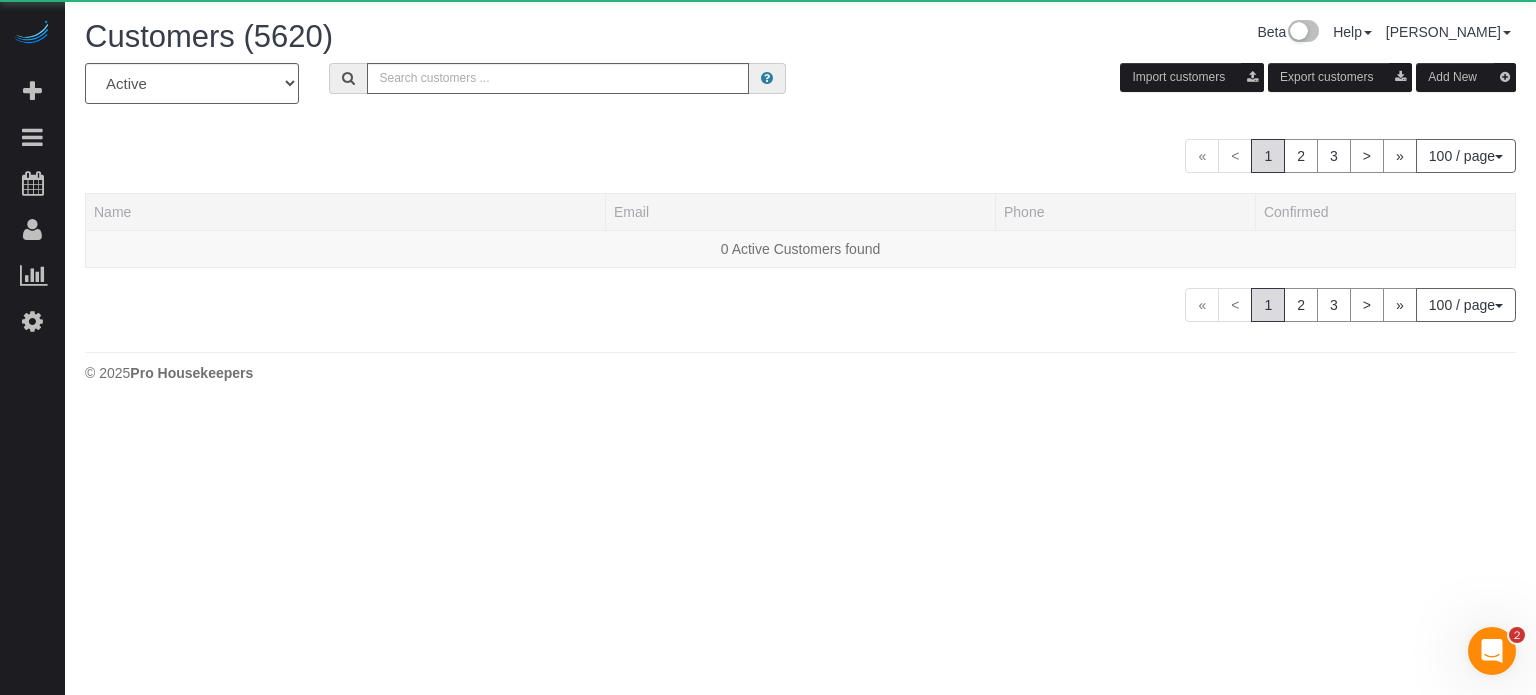 scroll, scrollTop: 0, scrollLeft: 0, axis: both 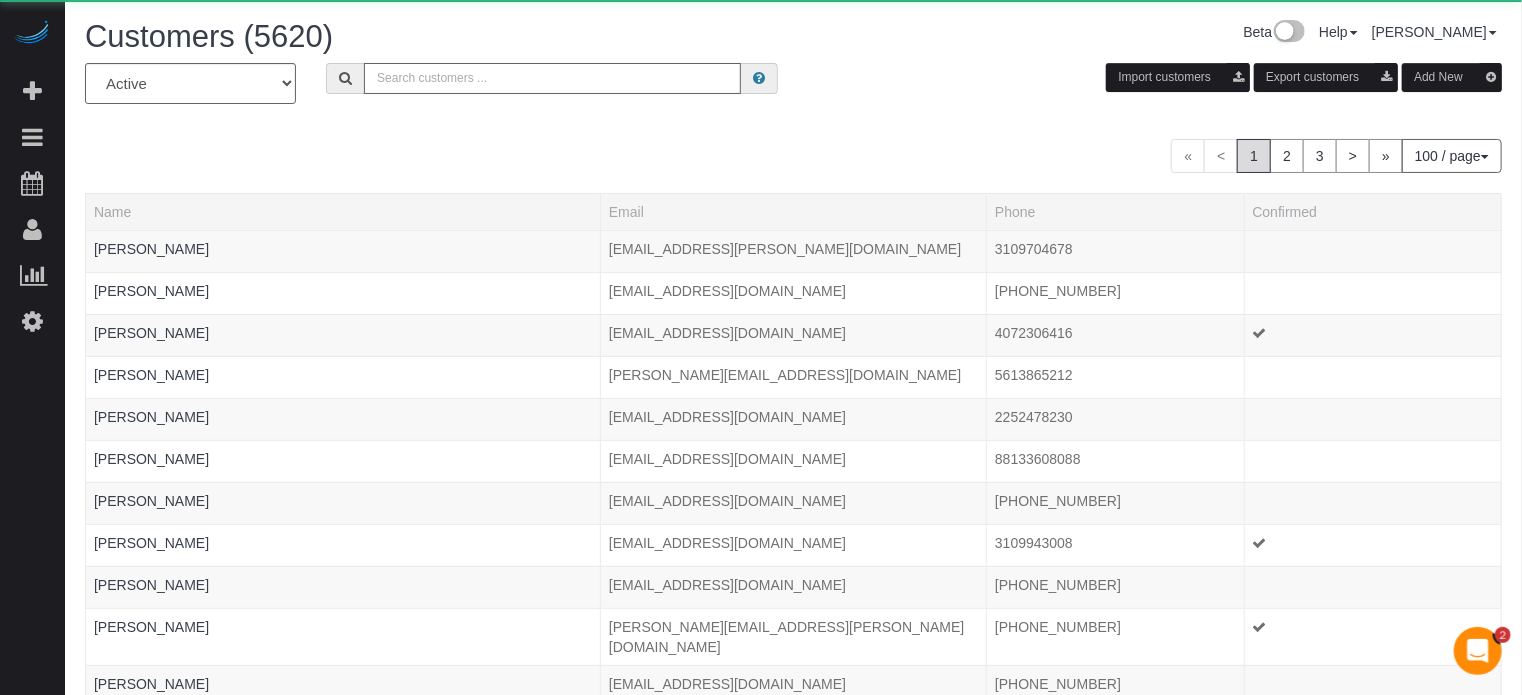 click at bounding box center (552, 78) 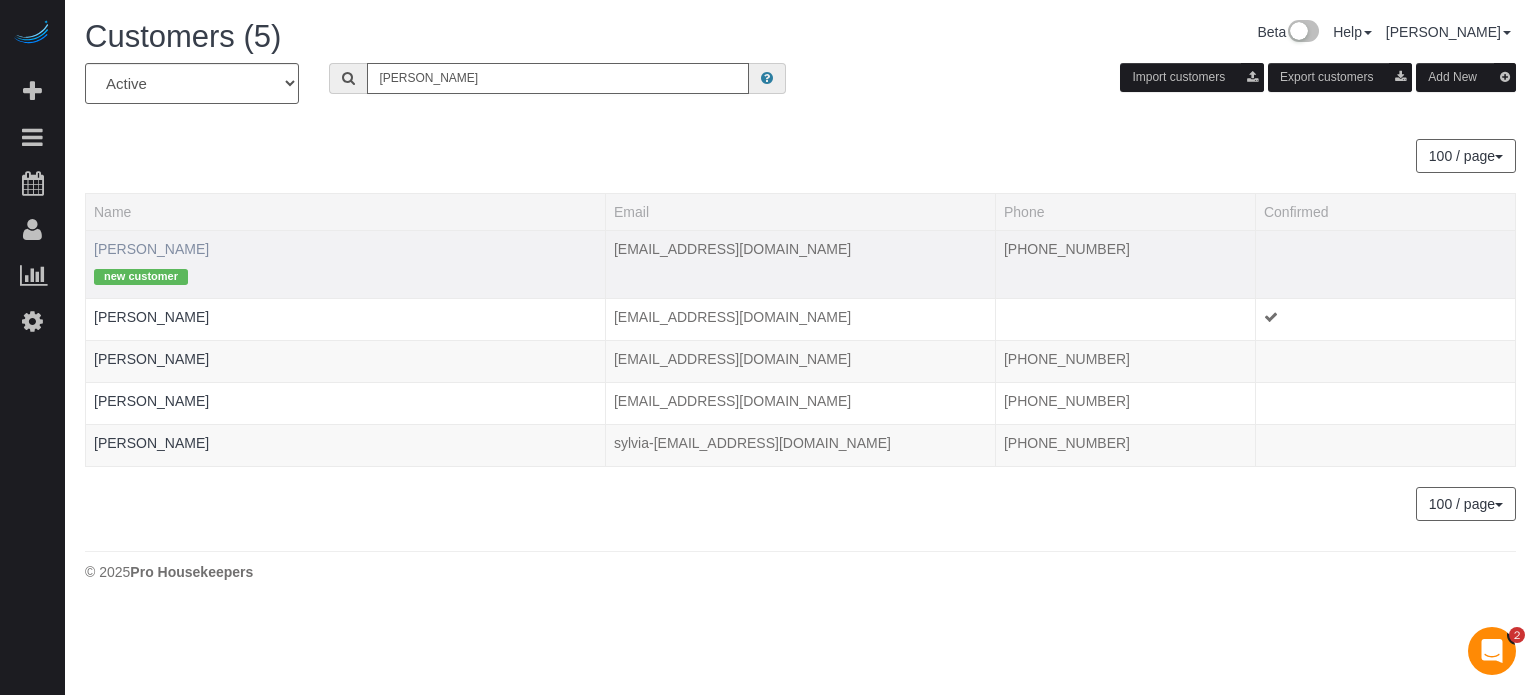 type on "sylvia" 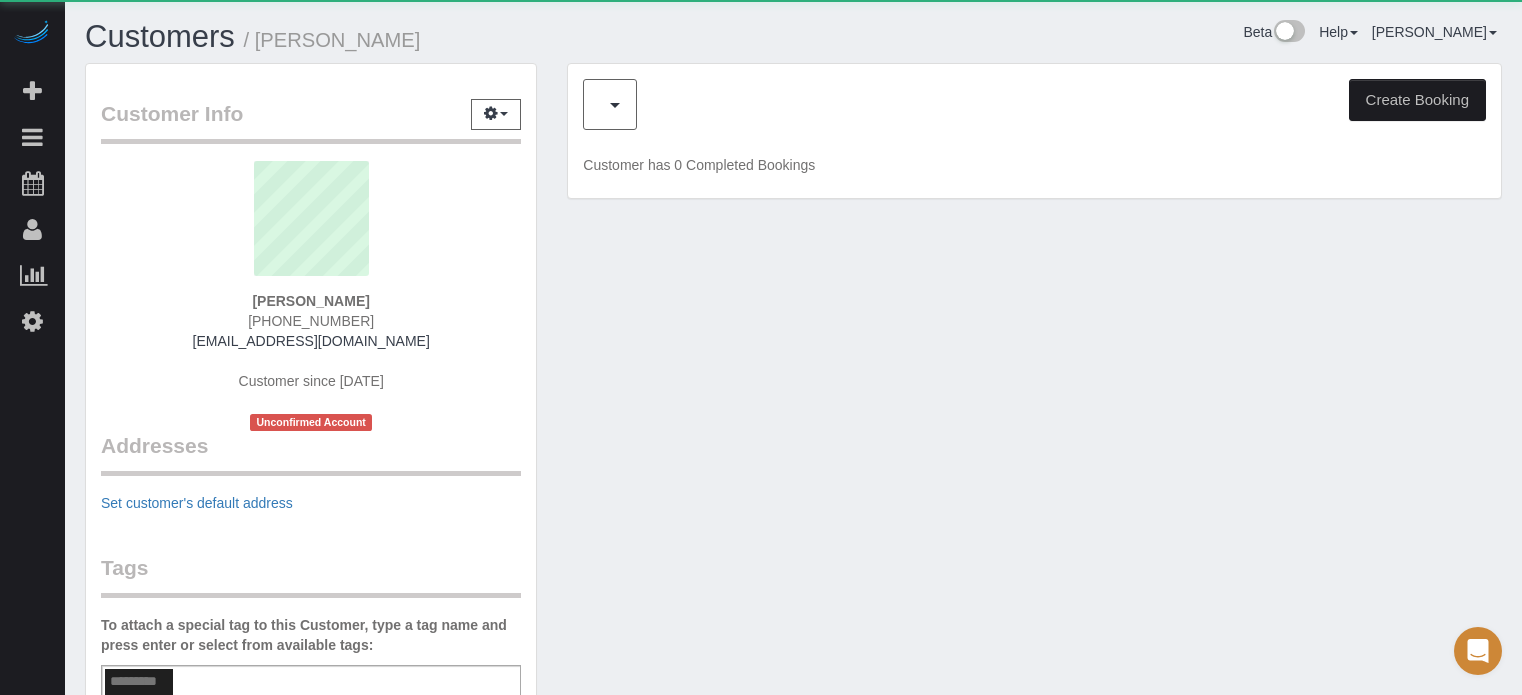 scroll, scrollTop: 0, scrollLeft: 0, axis: both 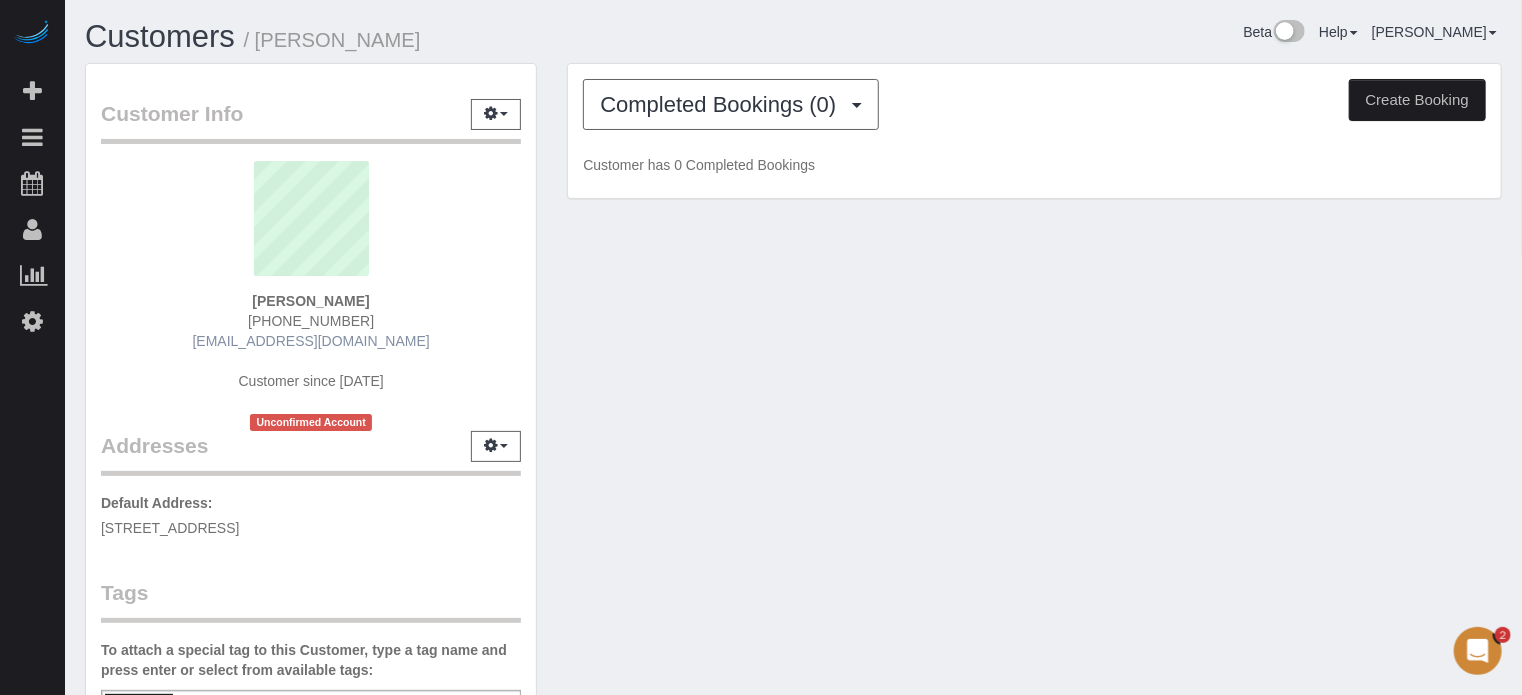 drag, startPoint x: 415, startPoint y: 342, endPoint x: 237, endPoint y: 336, distance: 178.10109 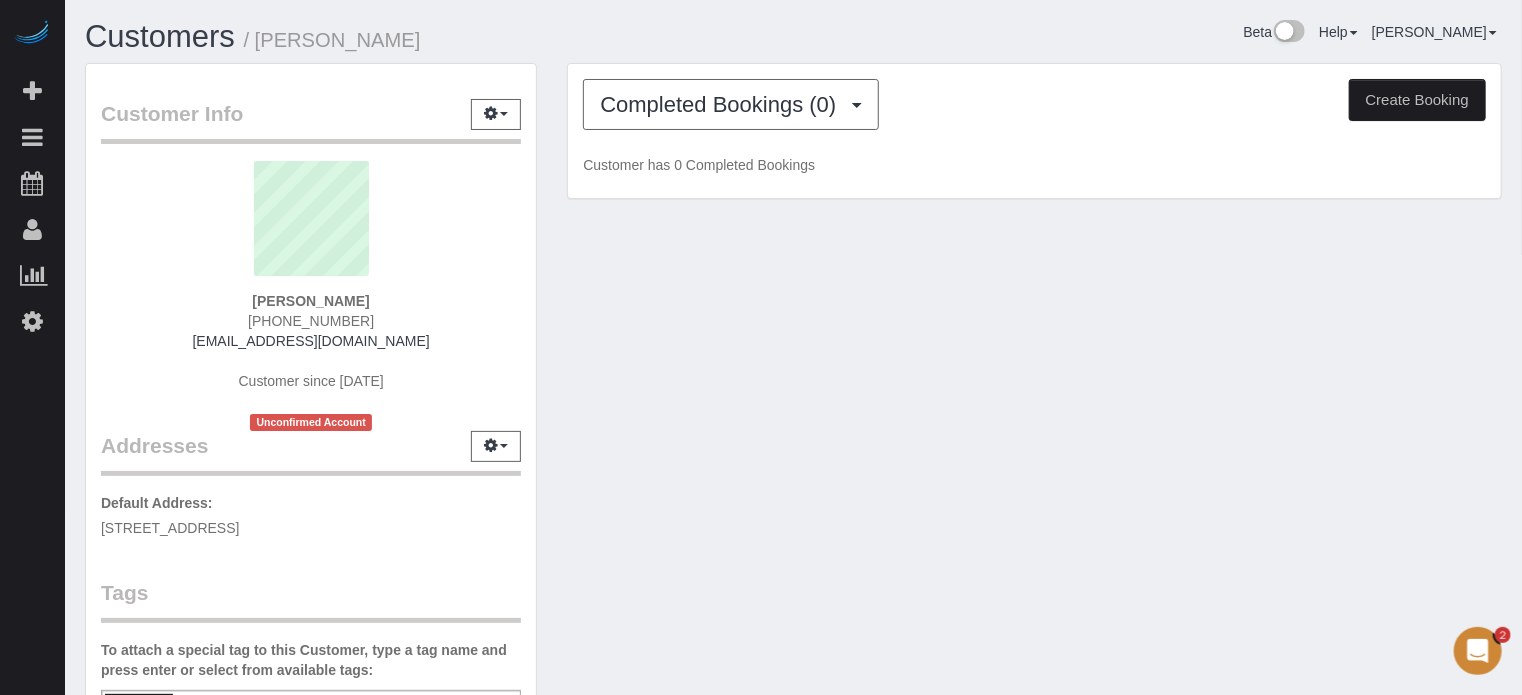 copy on "[EMAIL_ADDRESS][DOMAIN_NAME]" 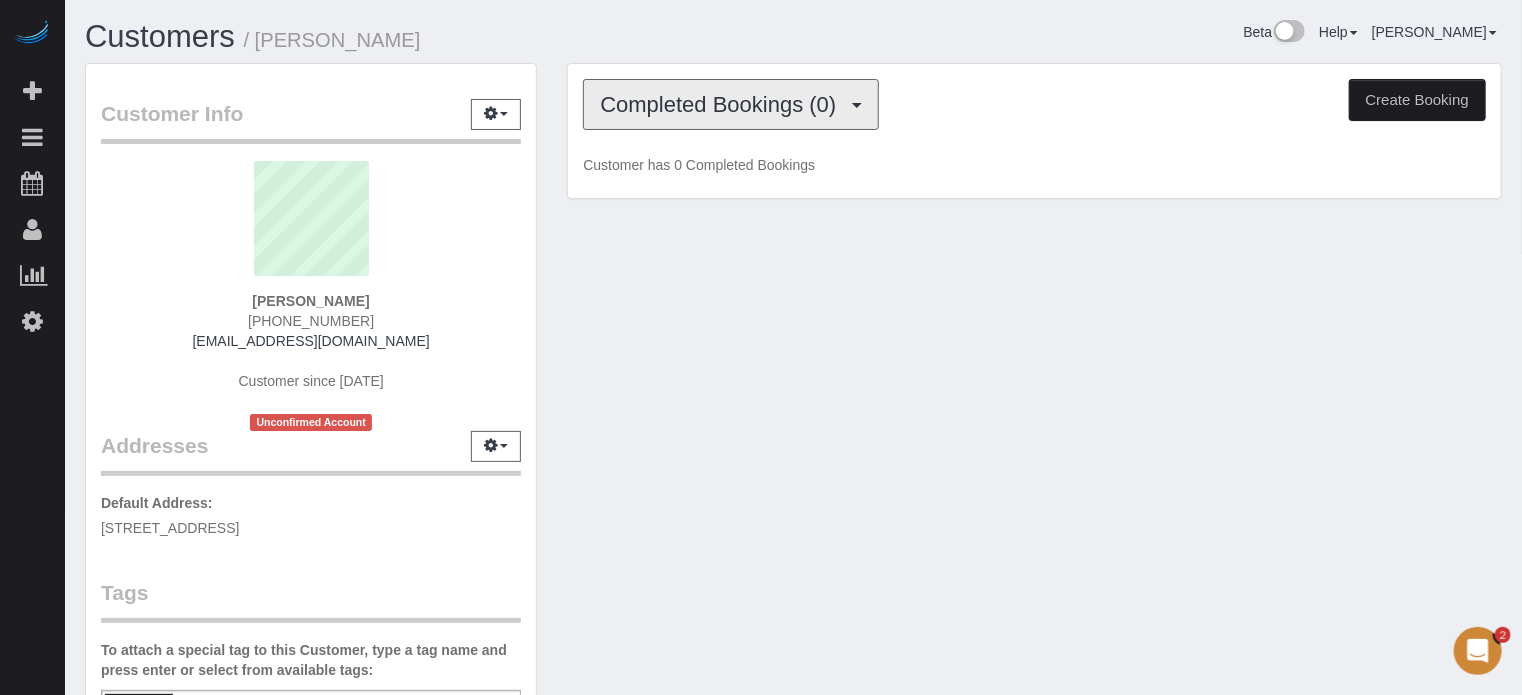 click on "Completed Bookings (0)" at bounding box center [723, 104] 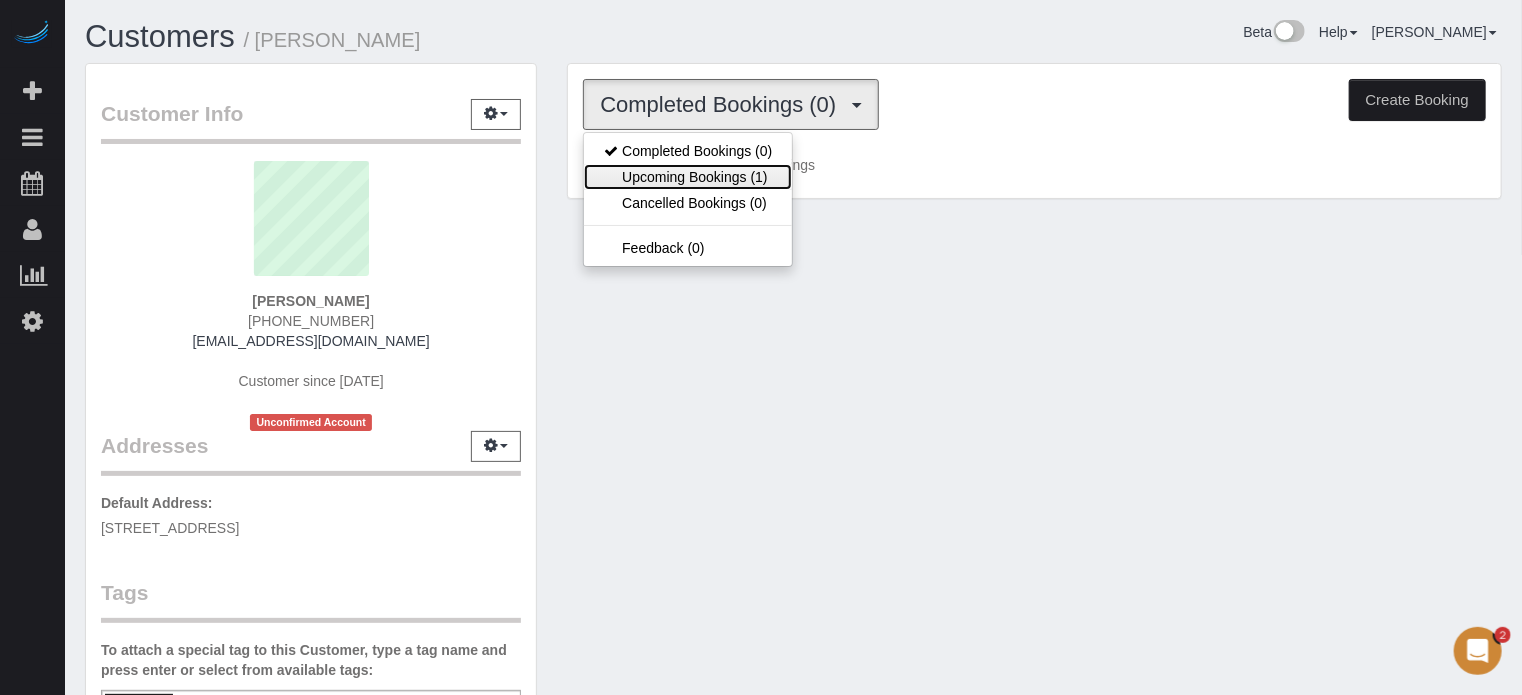 click on "Upcoming Bookings (1)" at bounding box center [688, 177] 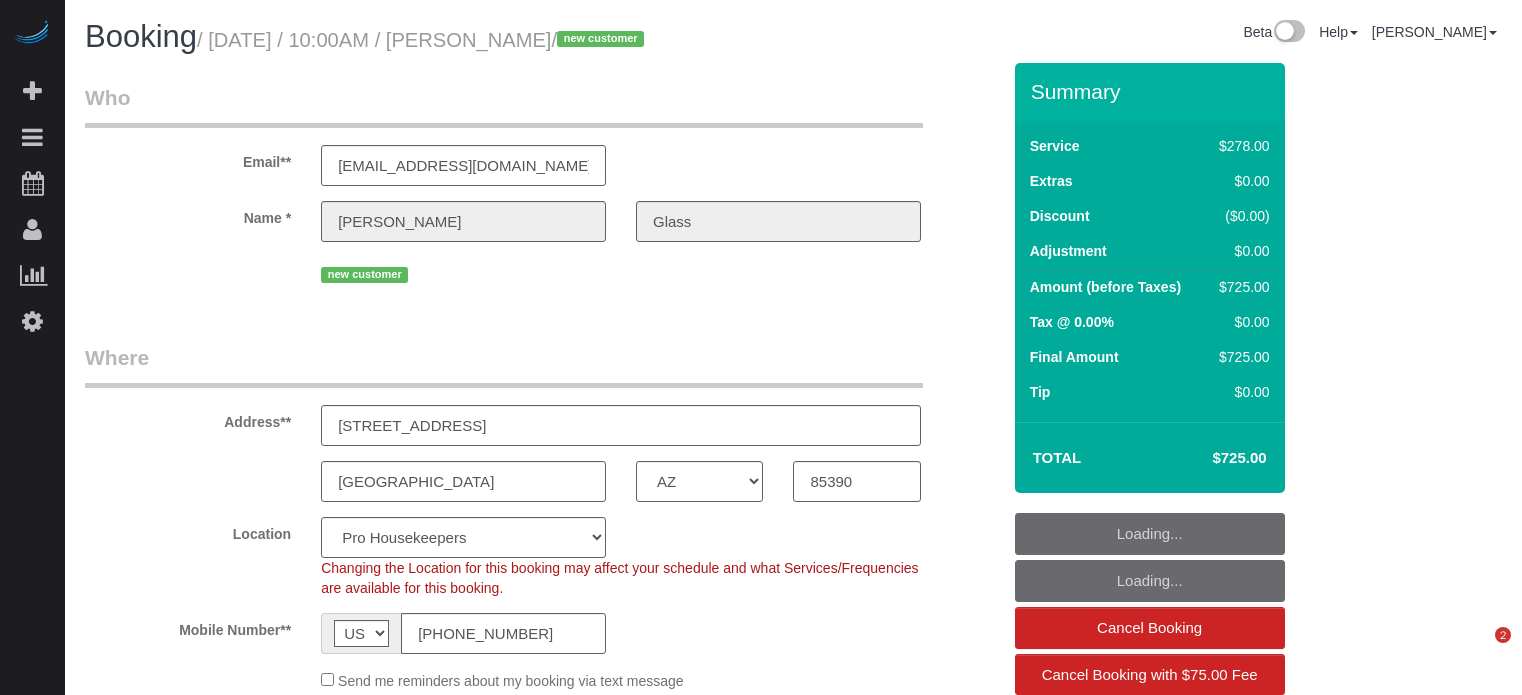 select on "AZ" 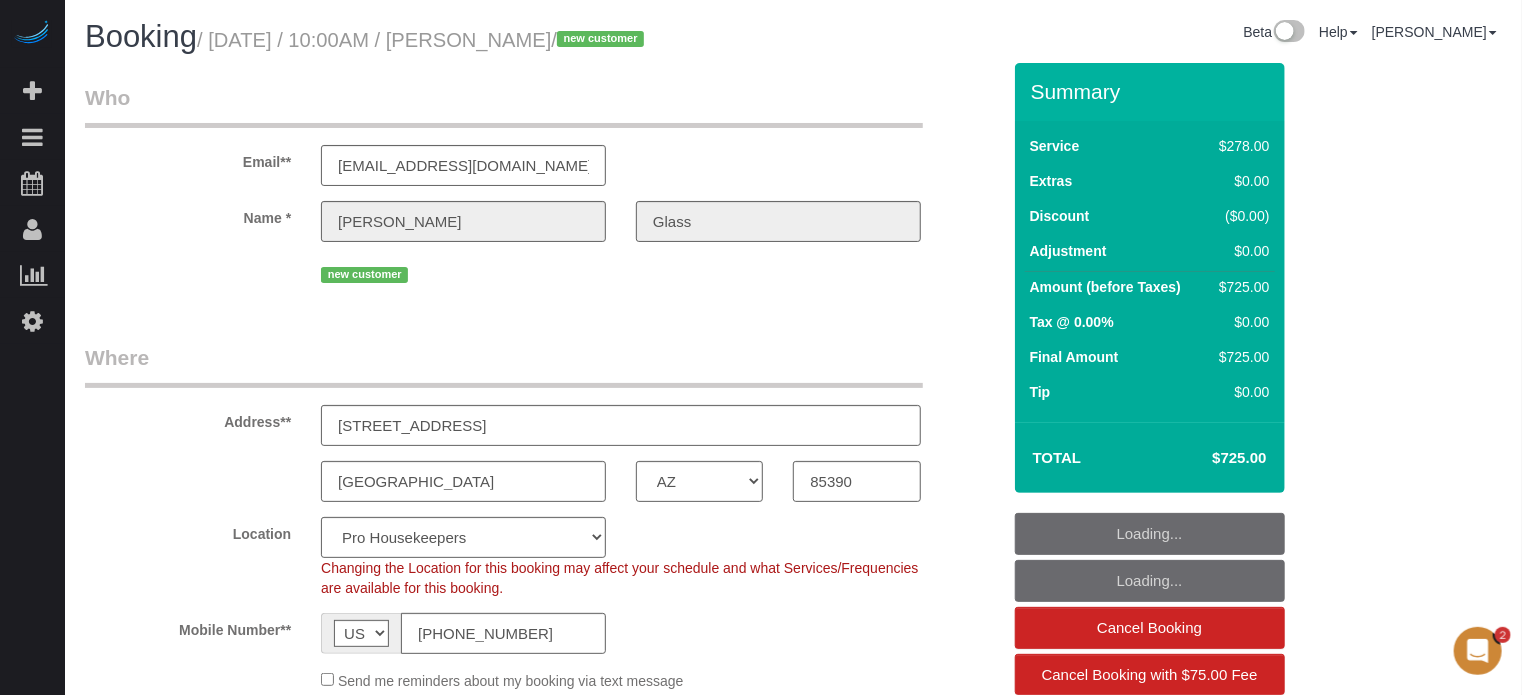 scroll, scrollTop: 0, scrollLeft: 0, axis: both 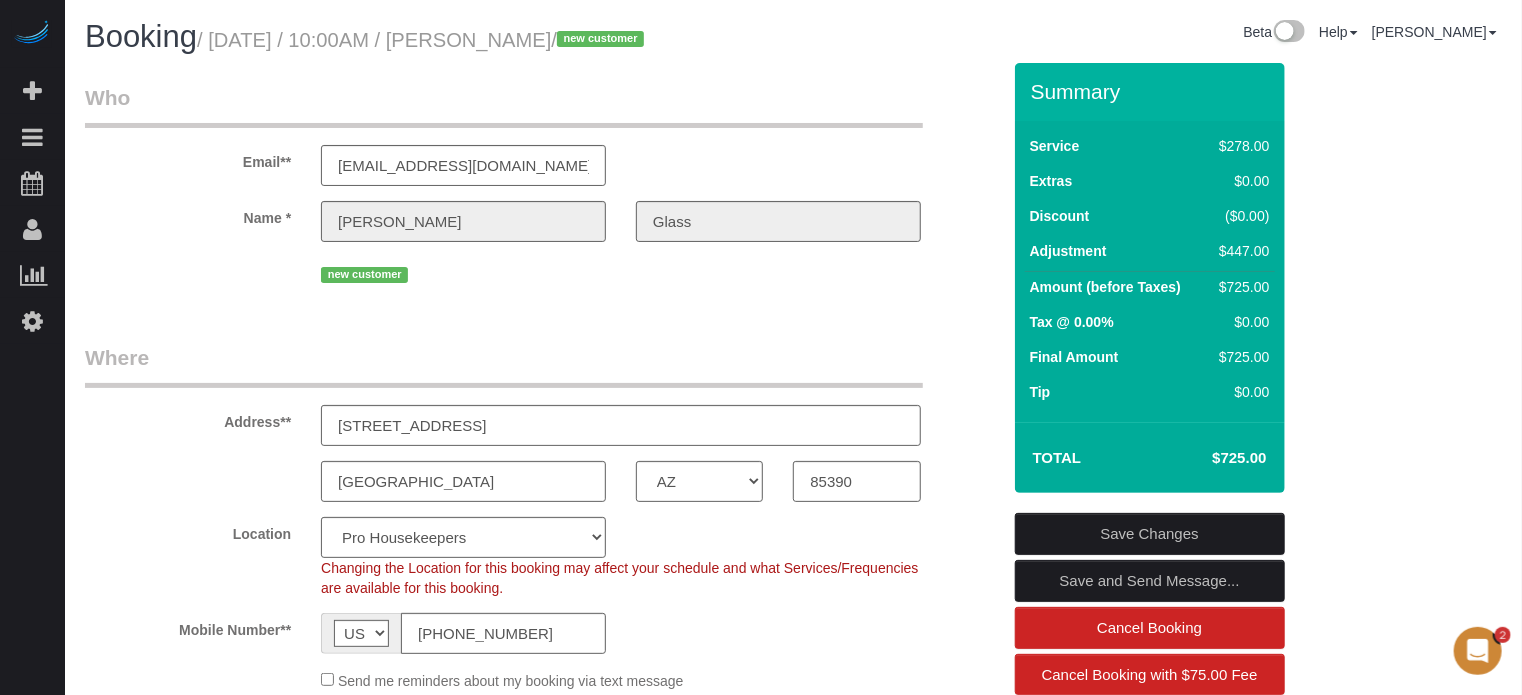 click on "Who
Email**
[EMAIL_ADDRESS][DOMAIN_NAME]
Name *
[PERSON_NAME]
new customer" at bounding box center (542, 193) 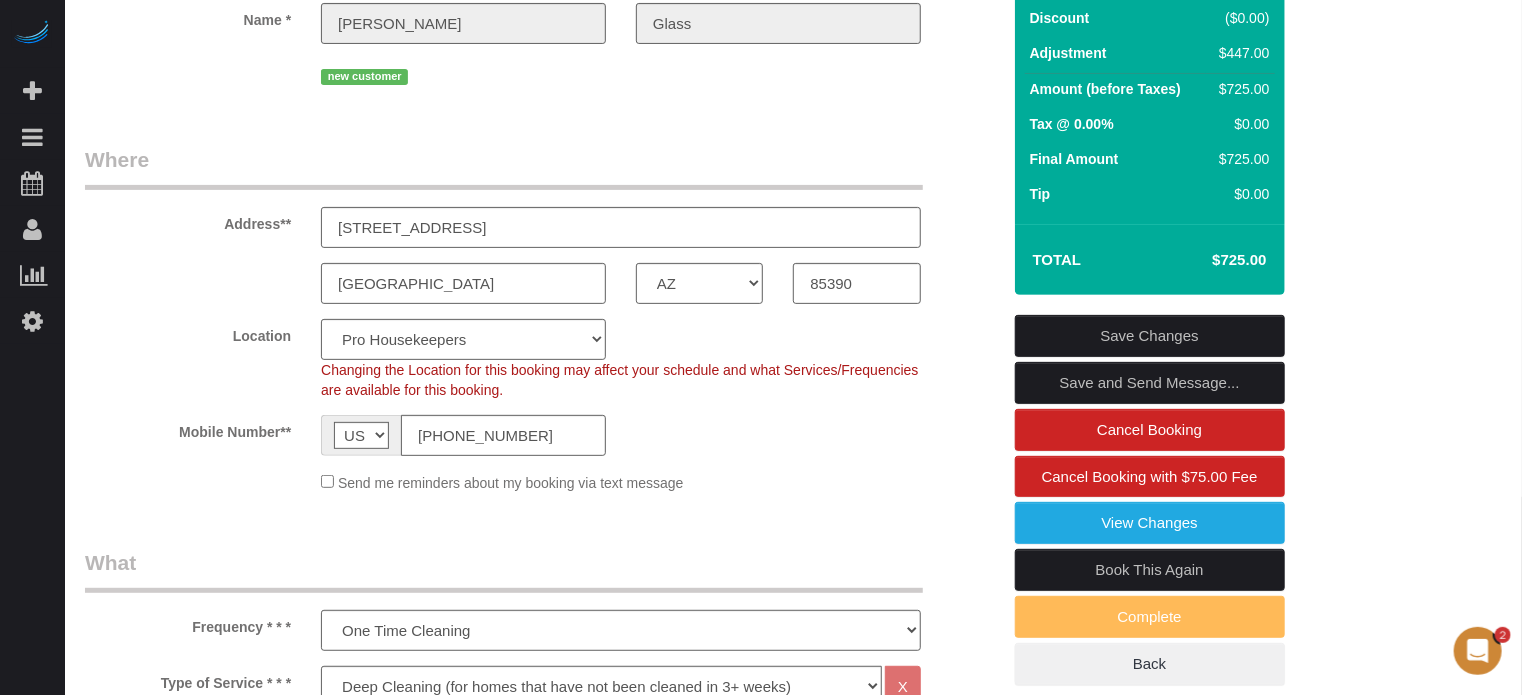 scroll, scrollTop: 200, scrollLeft: 0, axis: vertical 